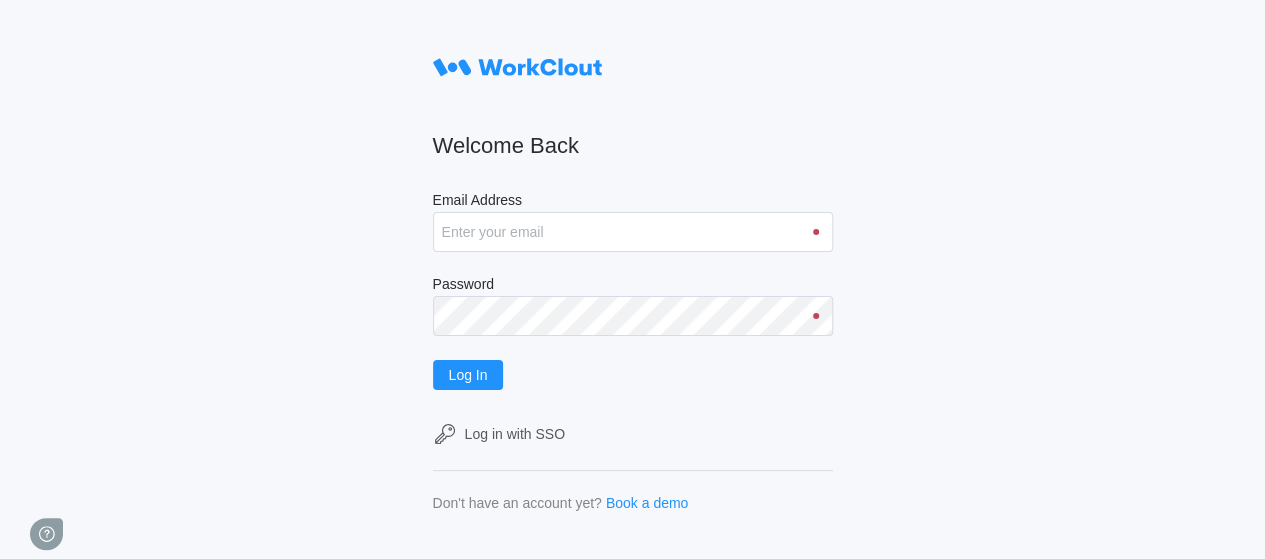 scroll, scrollTop: 0, scrollLeft: 0, axis: both 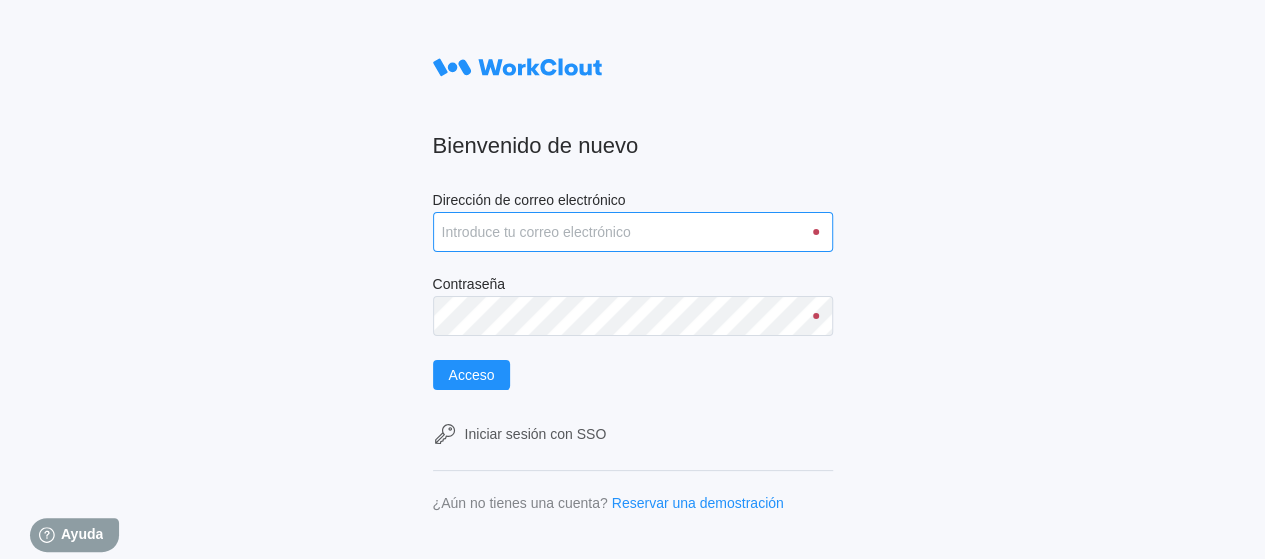 click on "Dirección de correo electrónico" at bounding box center (633, 232) 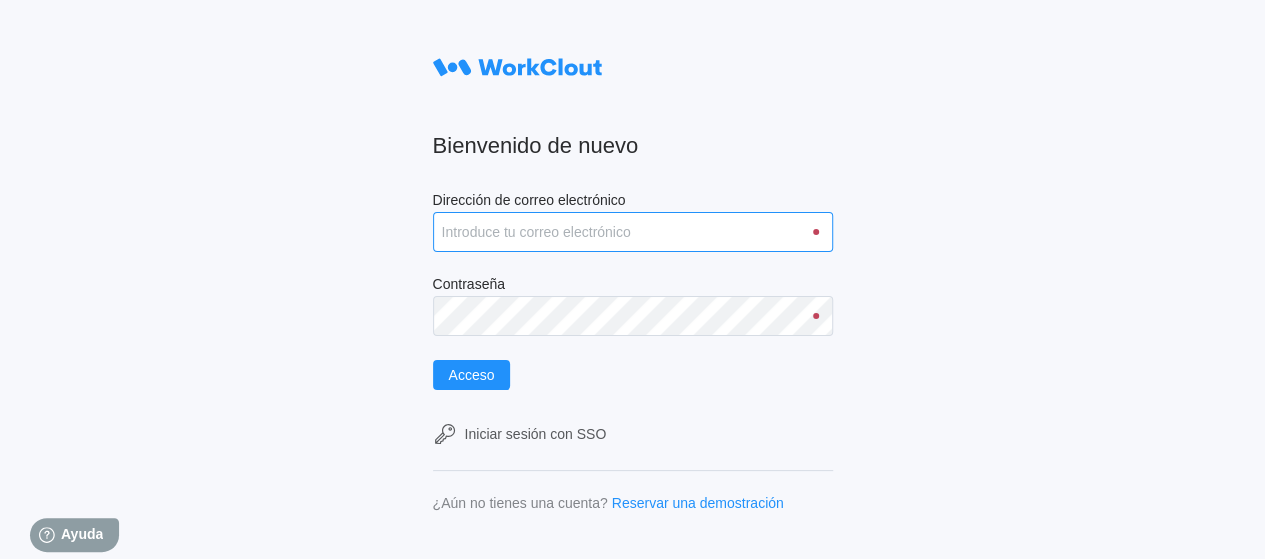 type on "[EMAIL]" 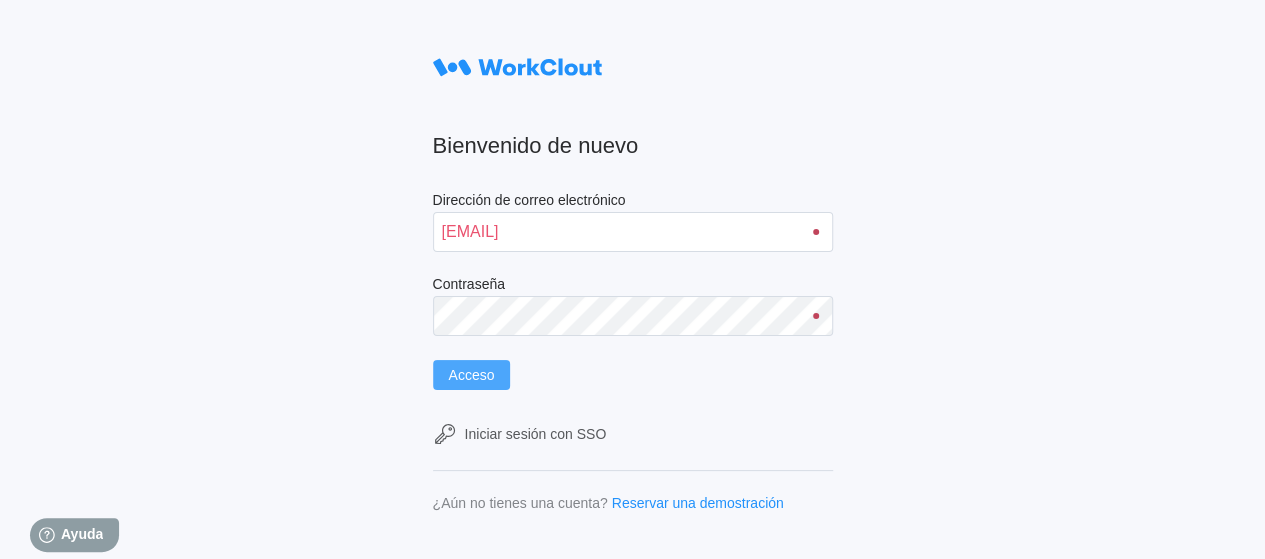 click on "Acceso" at bounding box center (472, 375) 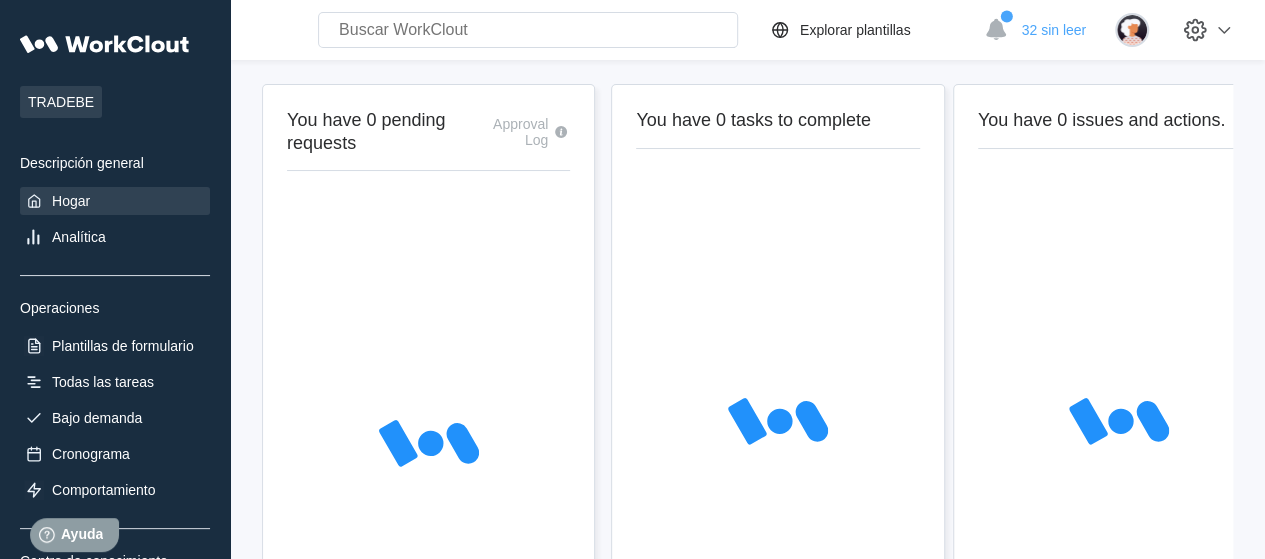 scroll, scrollTop: 0, scrollLeft: 0, axis: both 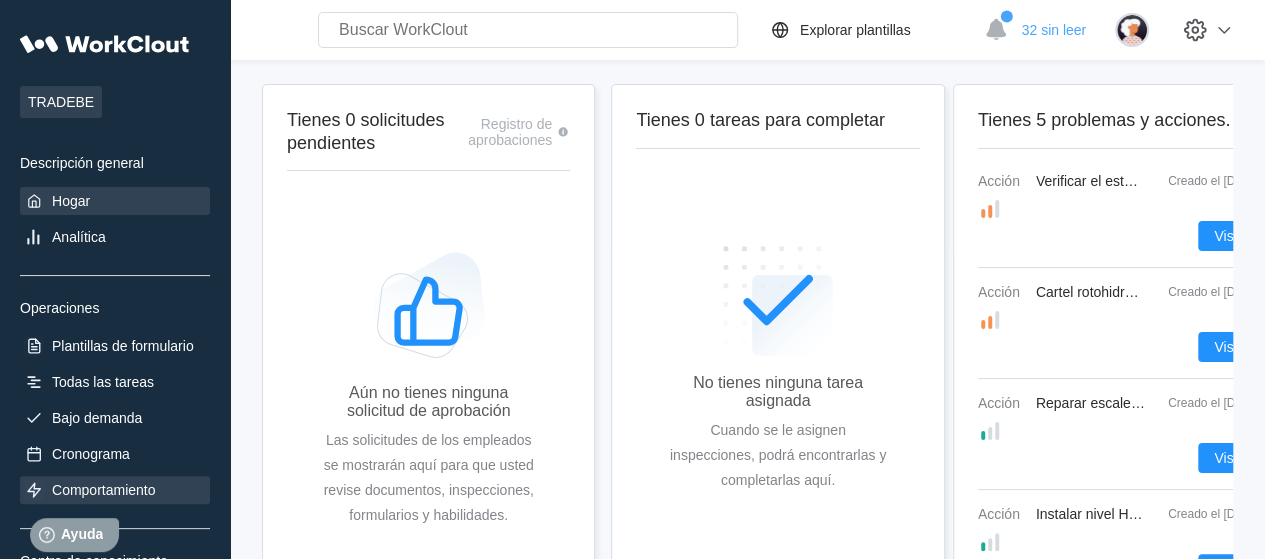 click on "Comportamiento" at bounding box center [104, 490] 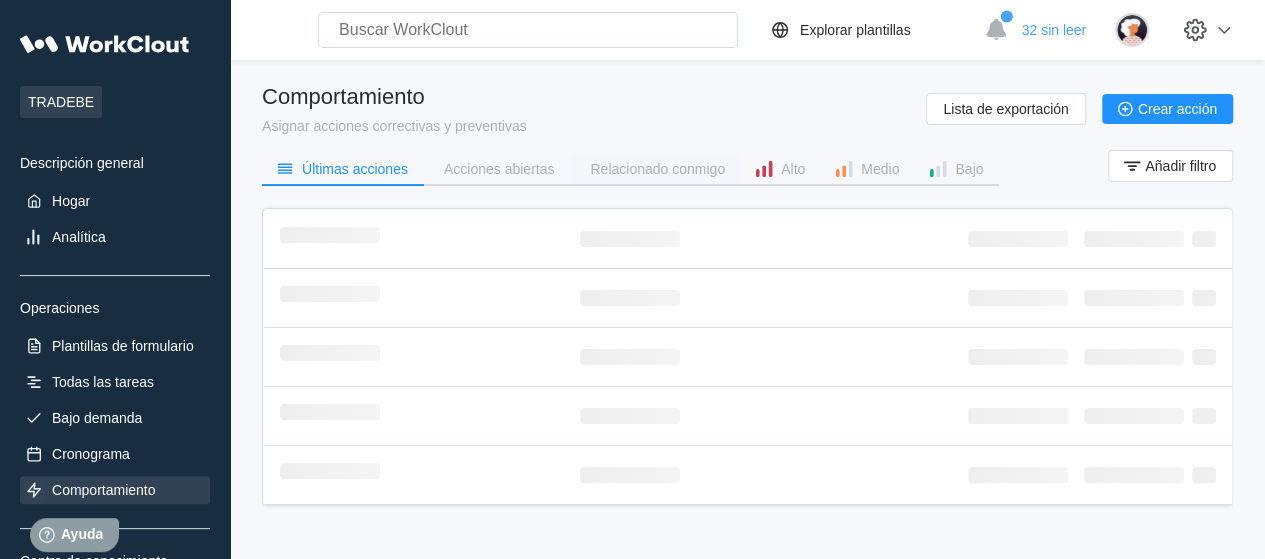 click on "Relacionado conmigo" at bounding box center [657, 169] 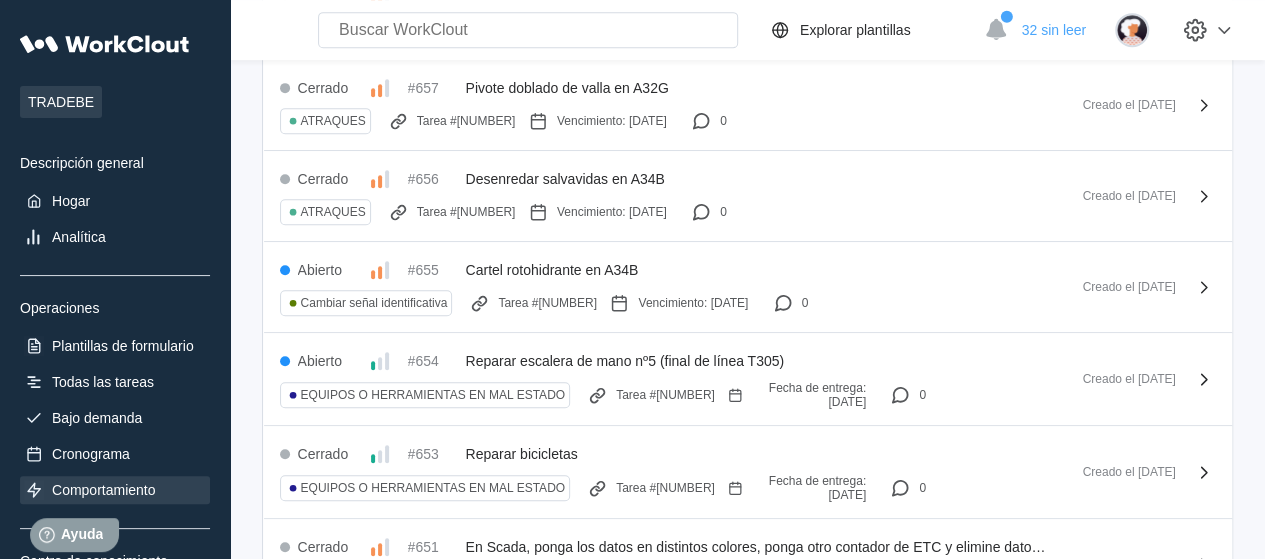 scroll, scrollTop: 500, scrollLeft: 0, axis: vertical 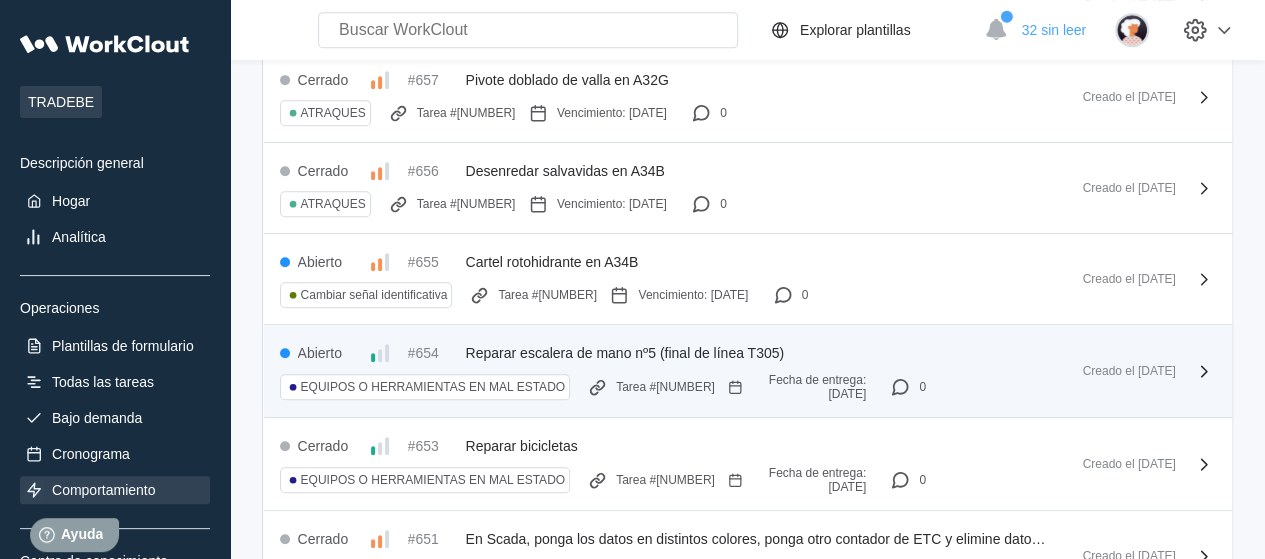 click on "Creado el [DATE]" at bounding box center [1128, 371] 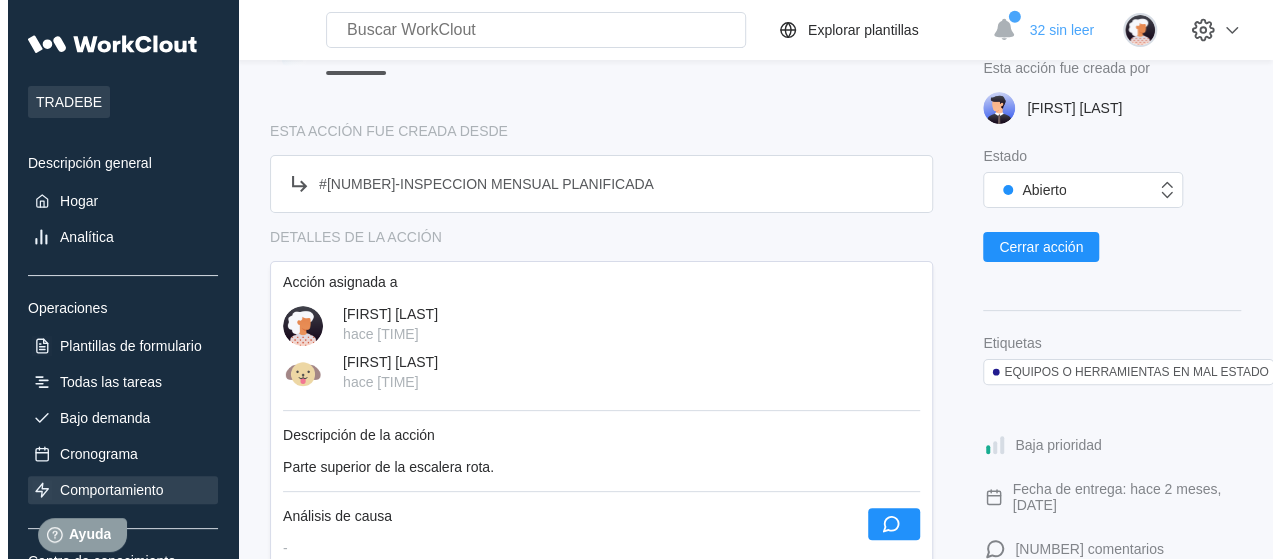 scroll, scrollTop: 200, scrollLeft: 0, axis: vertical 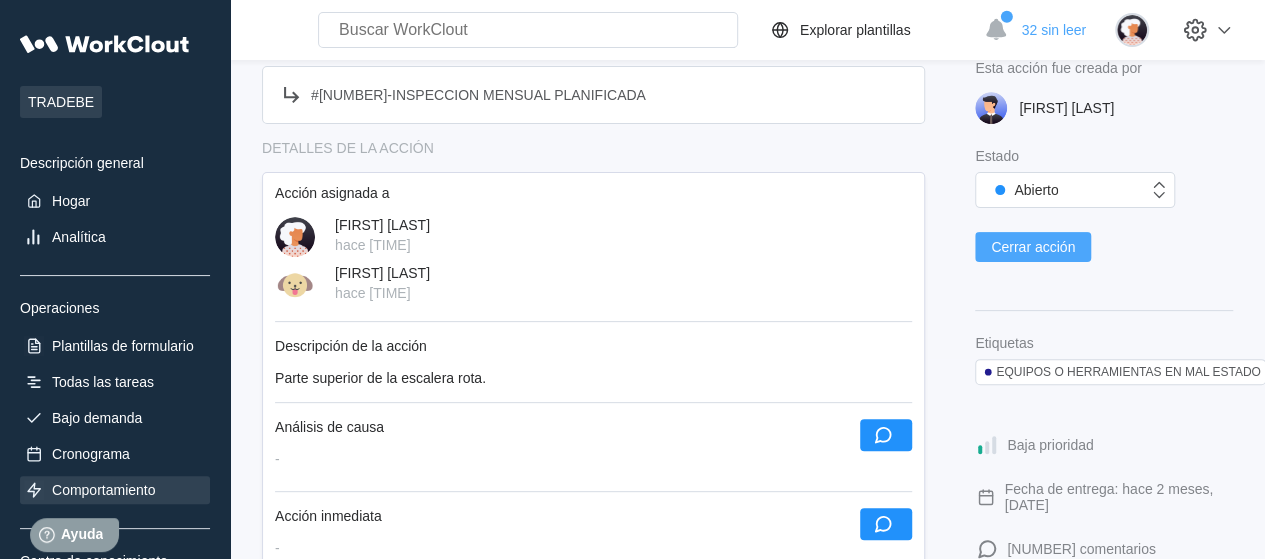 click on "Cerrar acción" at bounding box center (1033, 247) 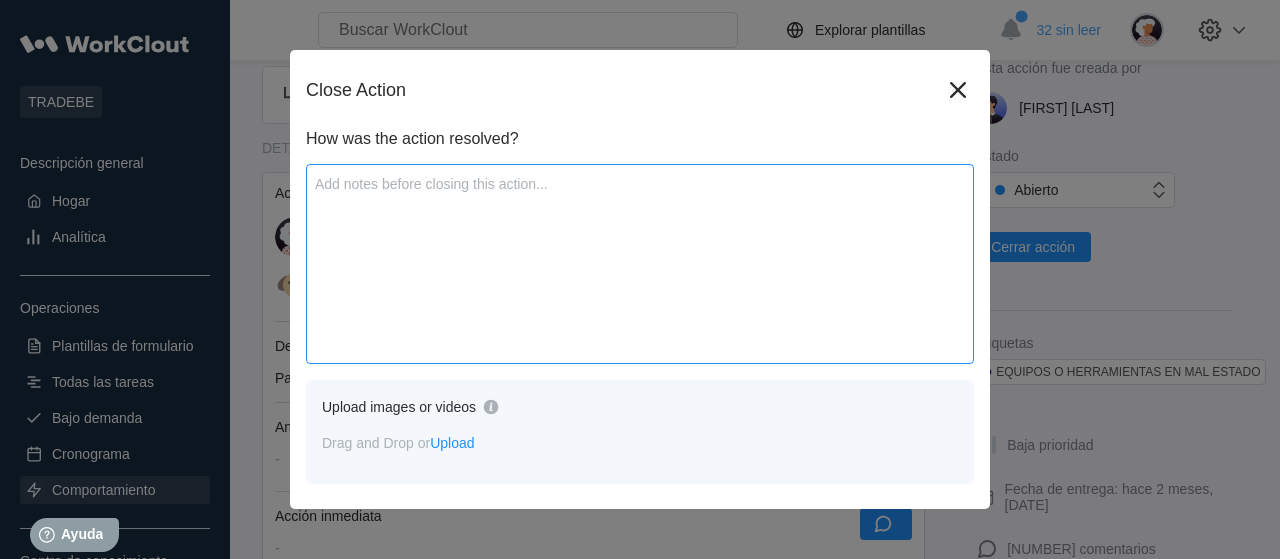 click at bounding box center [640, 264] 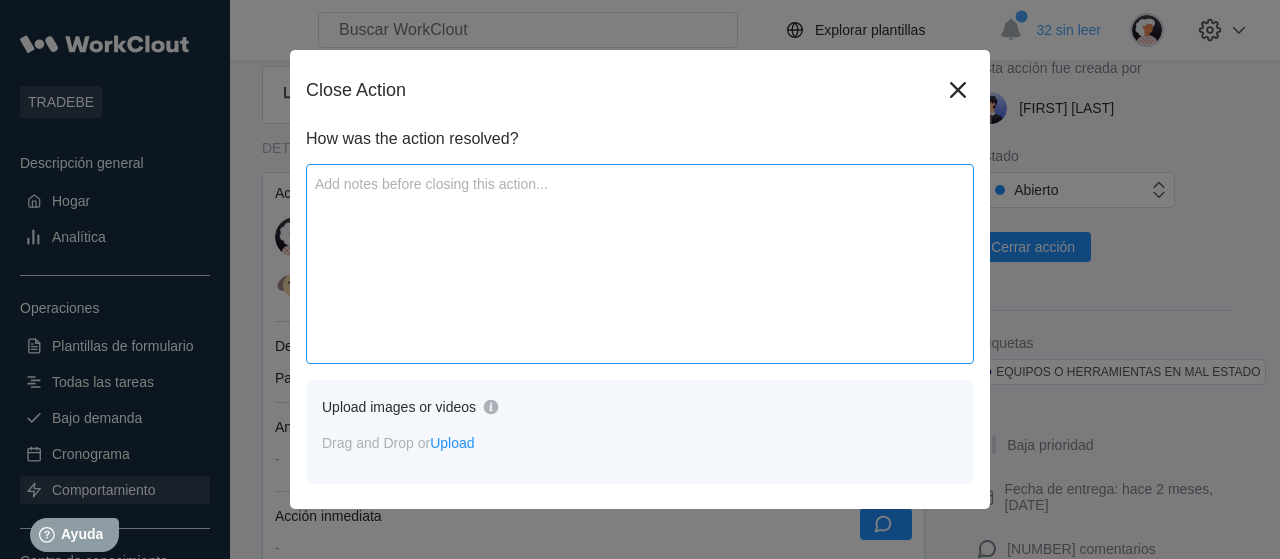 type on "Q" 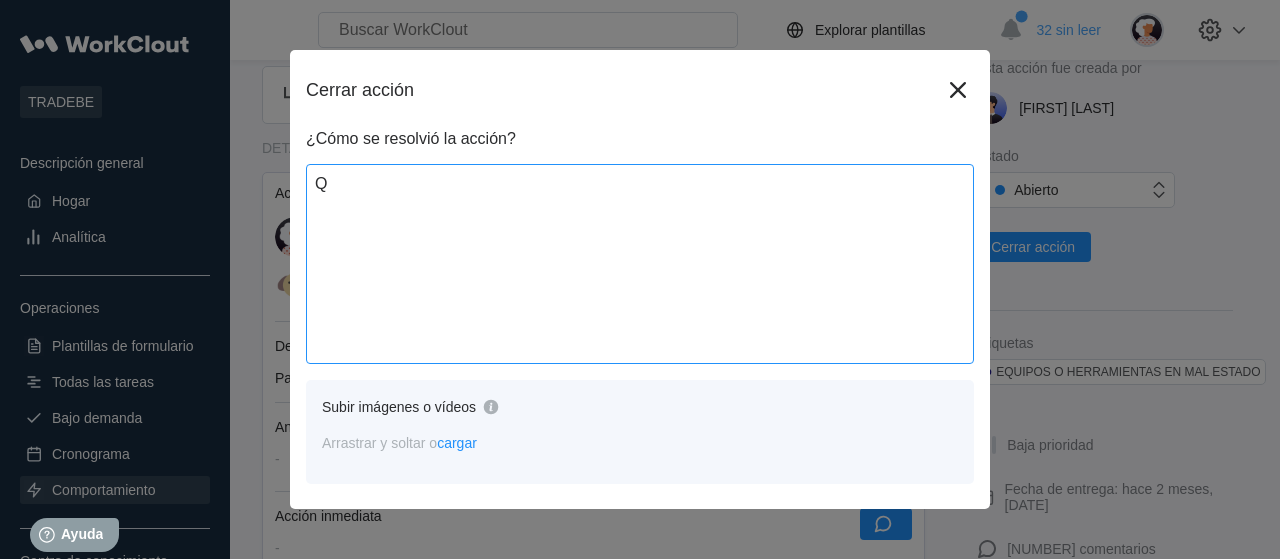 type on "Qu" 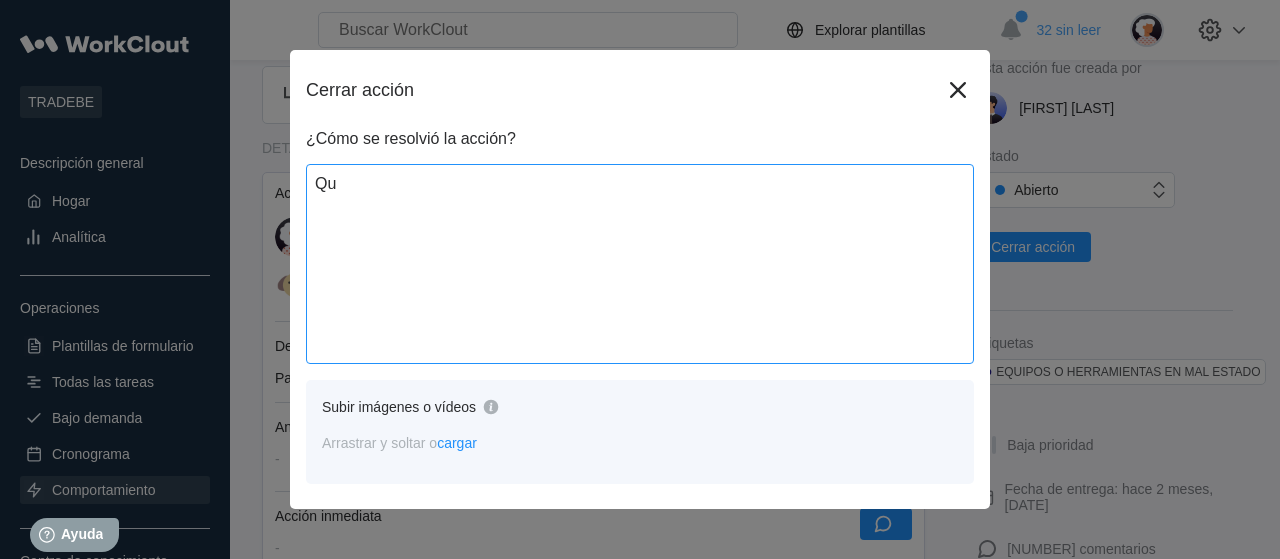 type on "Que" 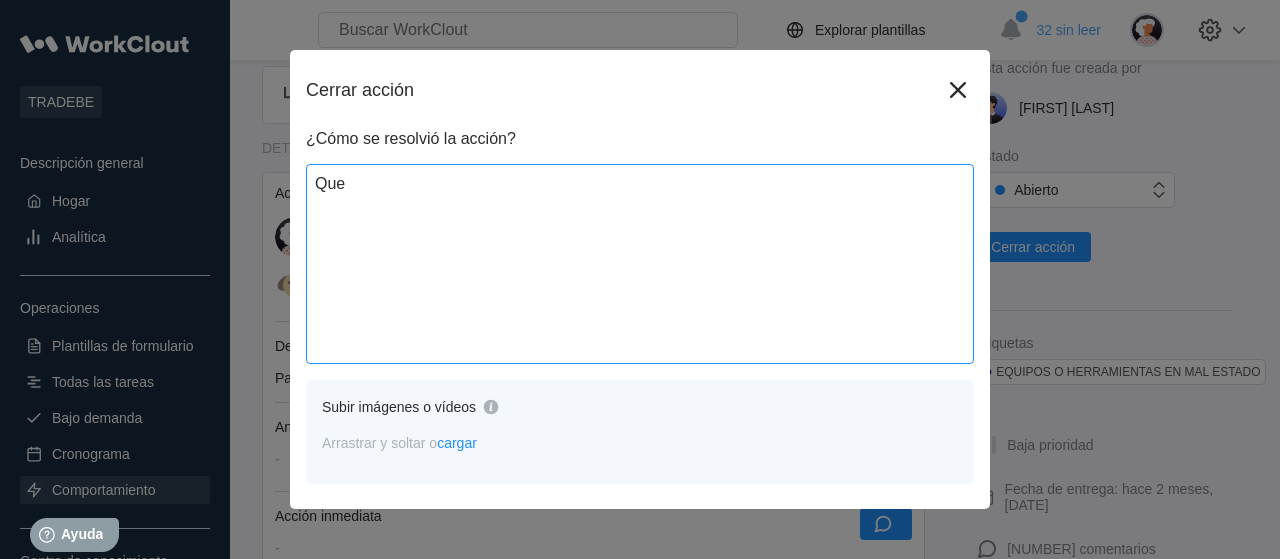 type on "Qued" 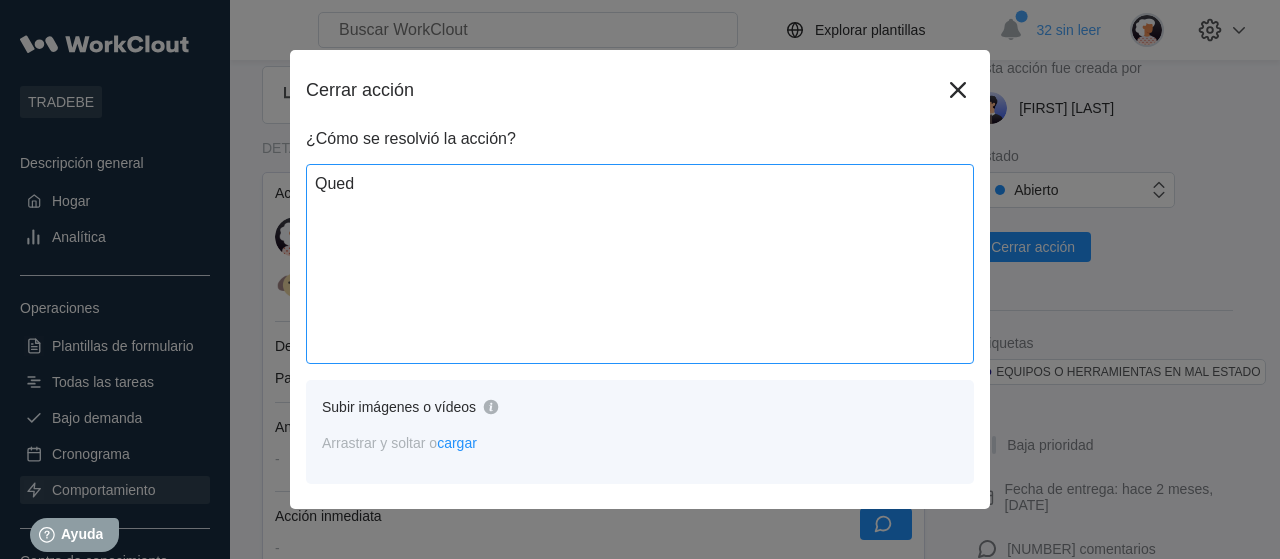 type on "Queda" 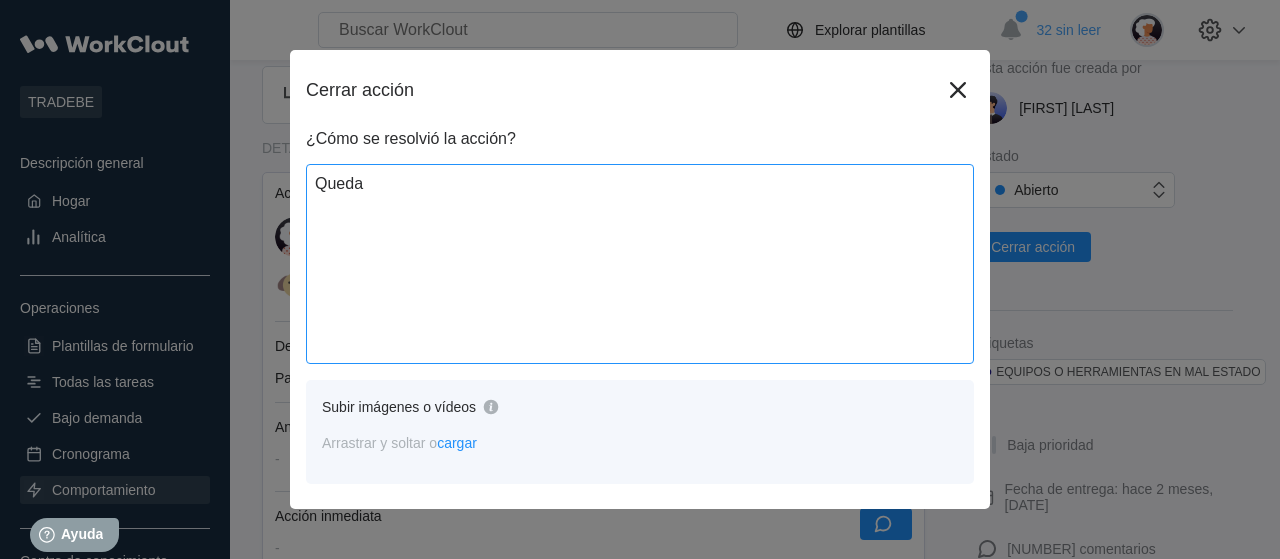 type on "Queda" 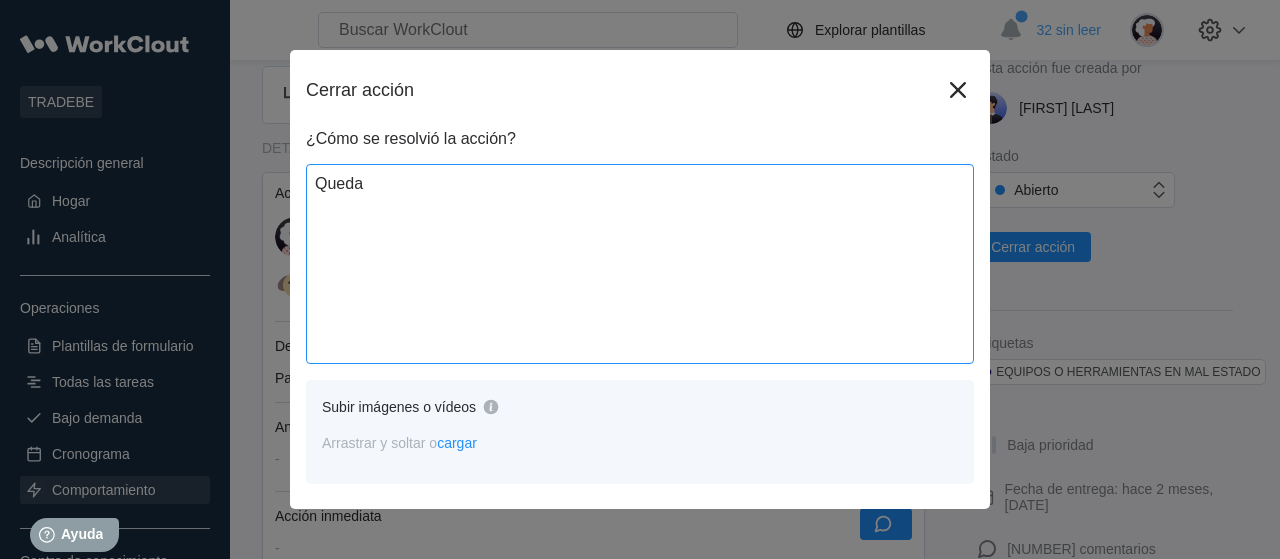 type on "Queda r" 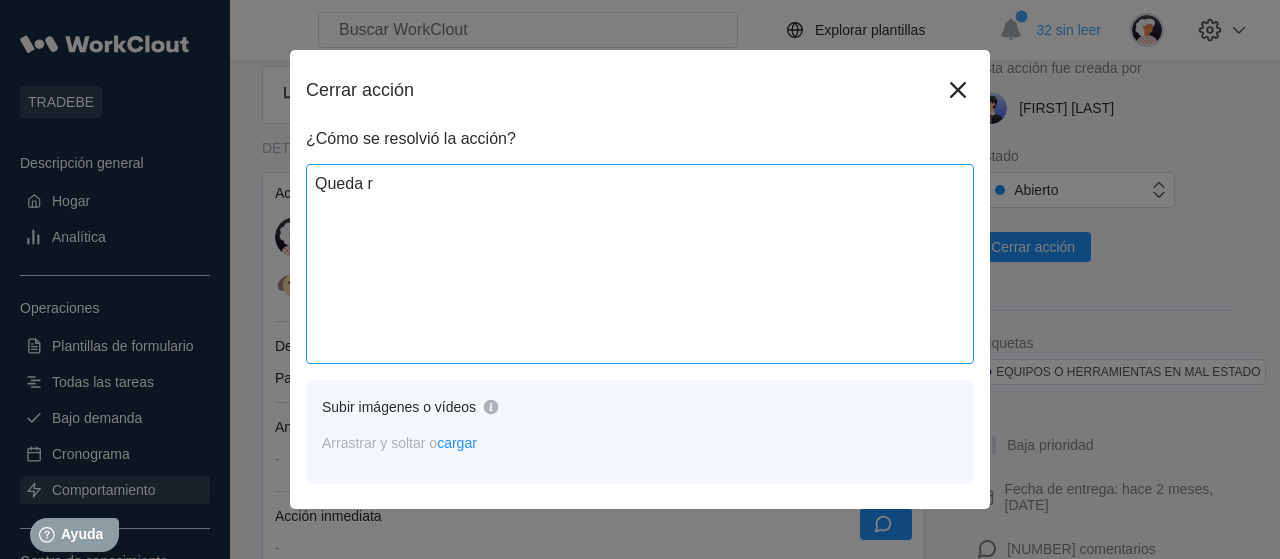 type on "Queda re" 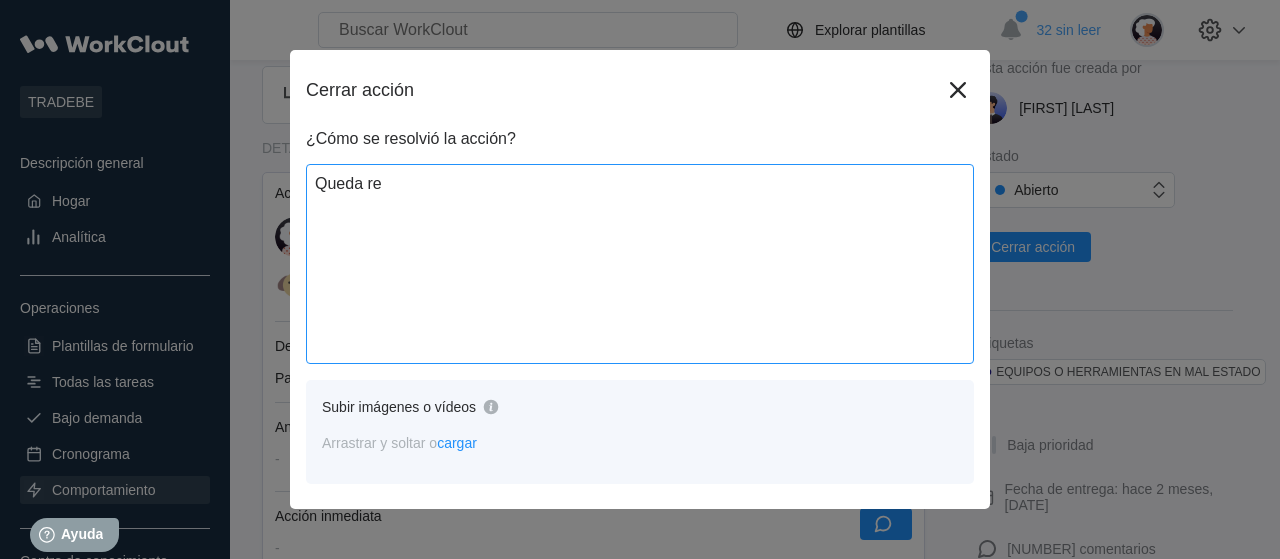 type on "Queda rep" 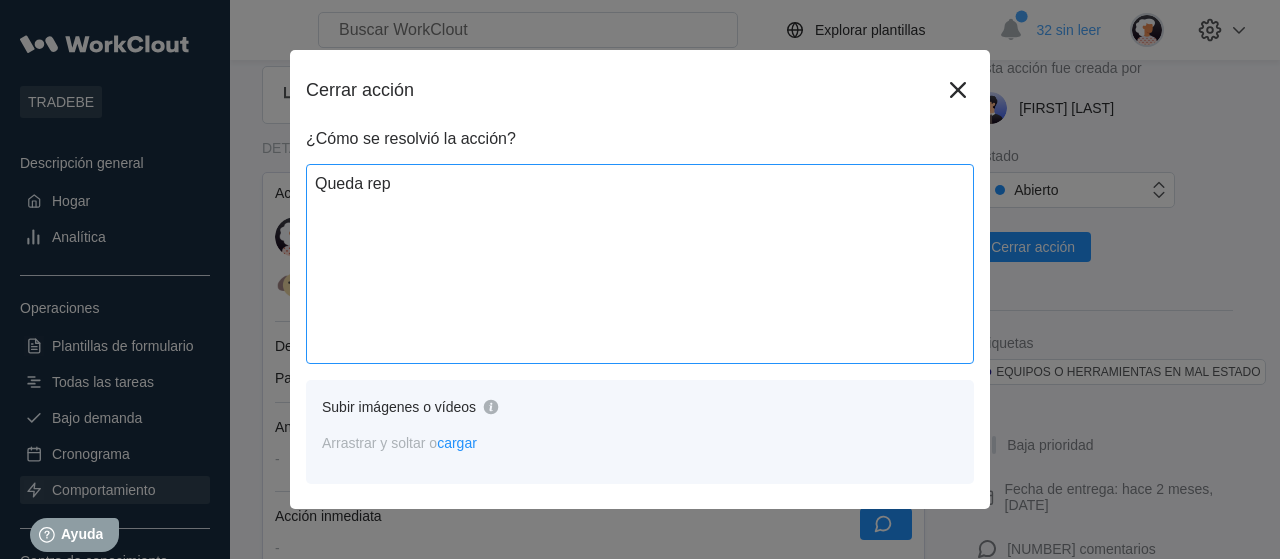 type on "Queda repa" 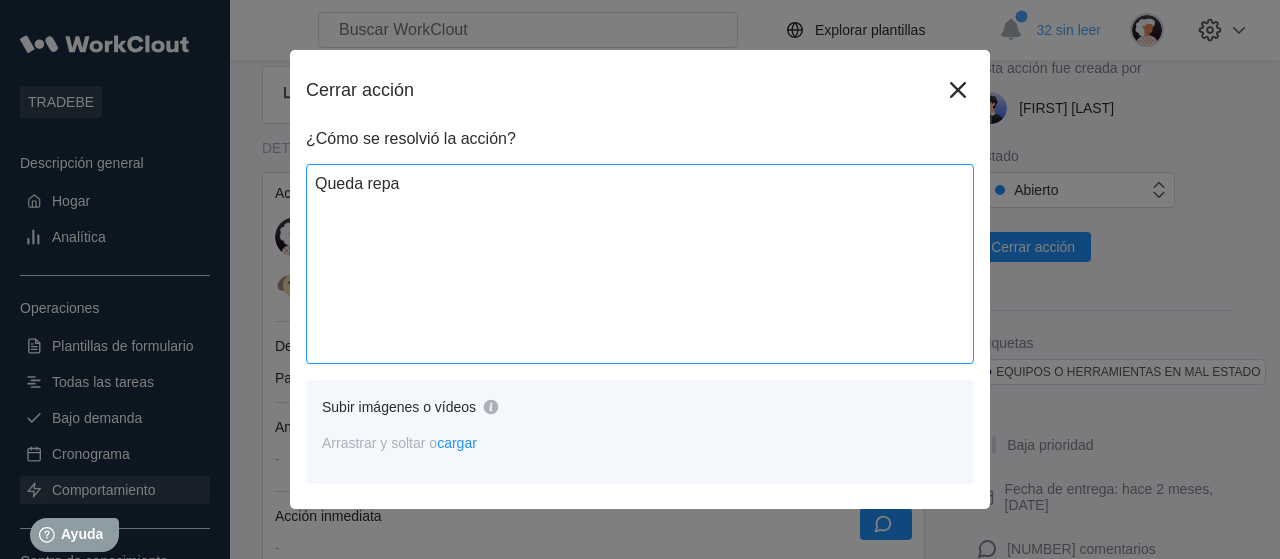 type on "Queda repar" 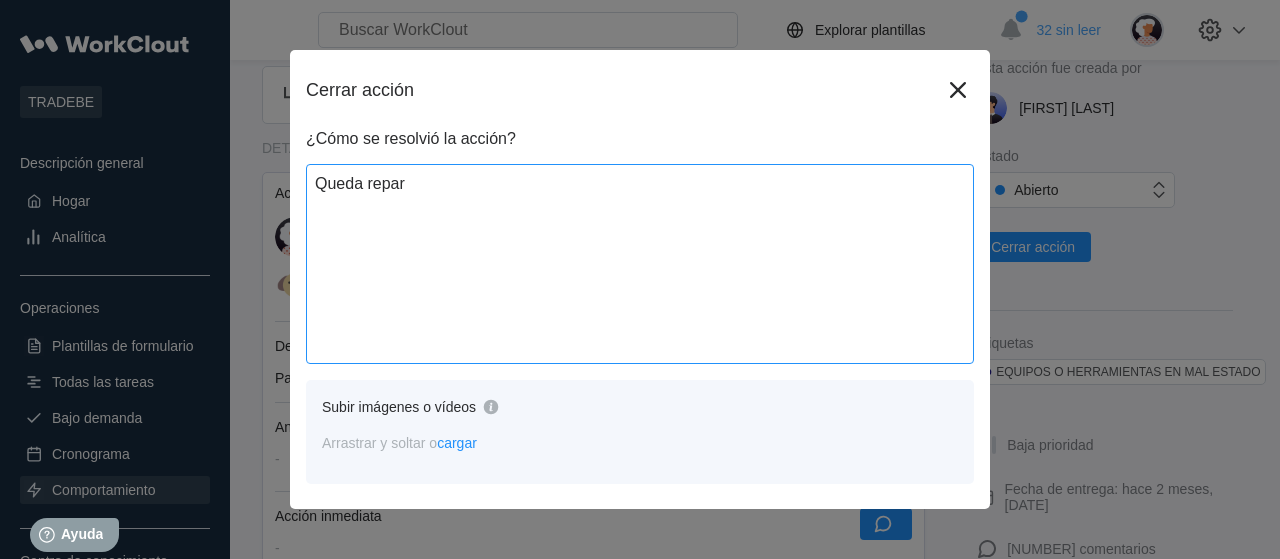 type on "Queda repara" 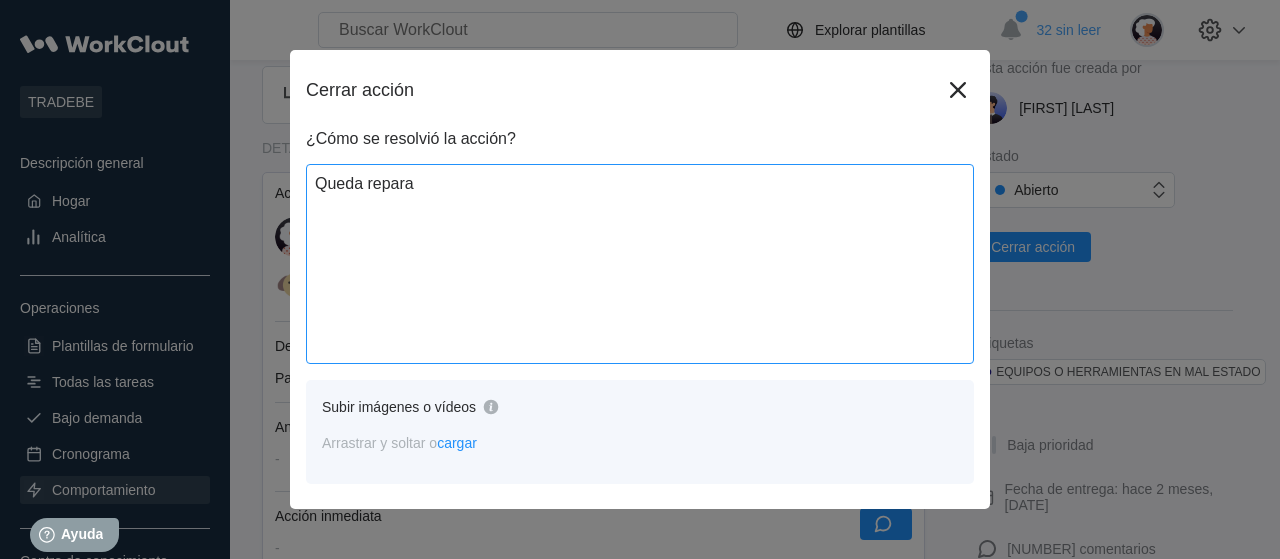 type on "Queda reparar" 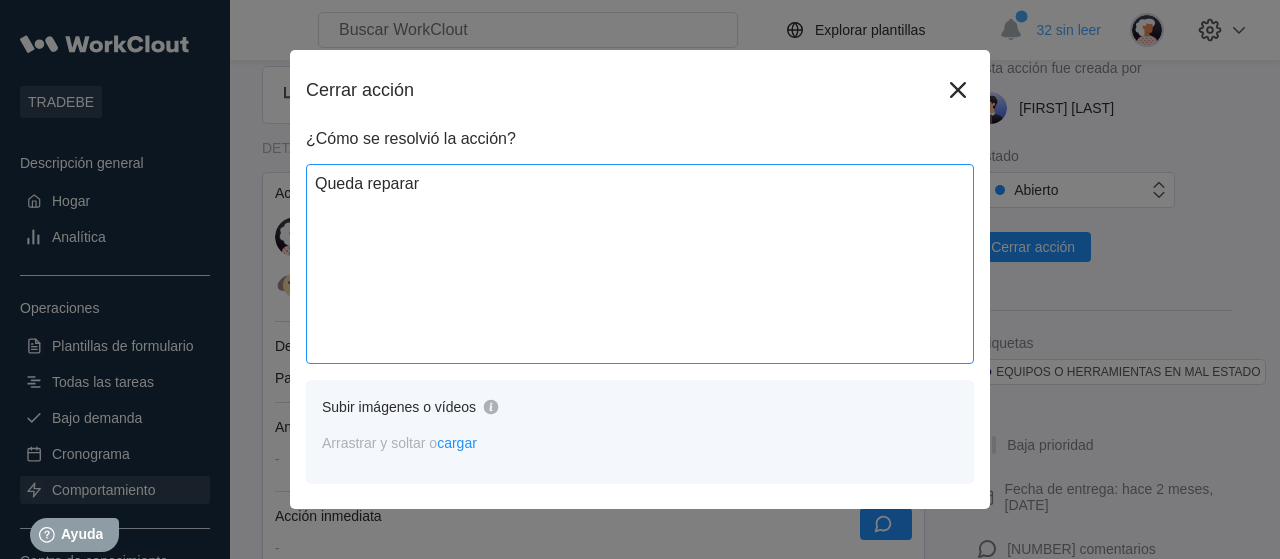 type on "Queda reparar" 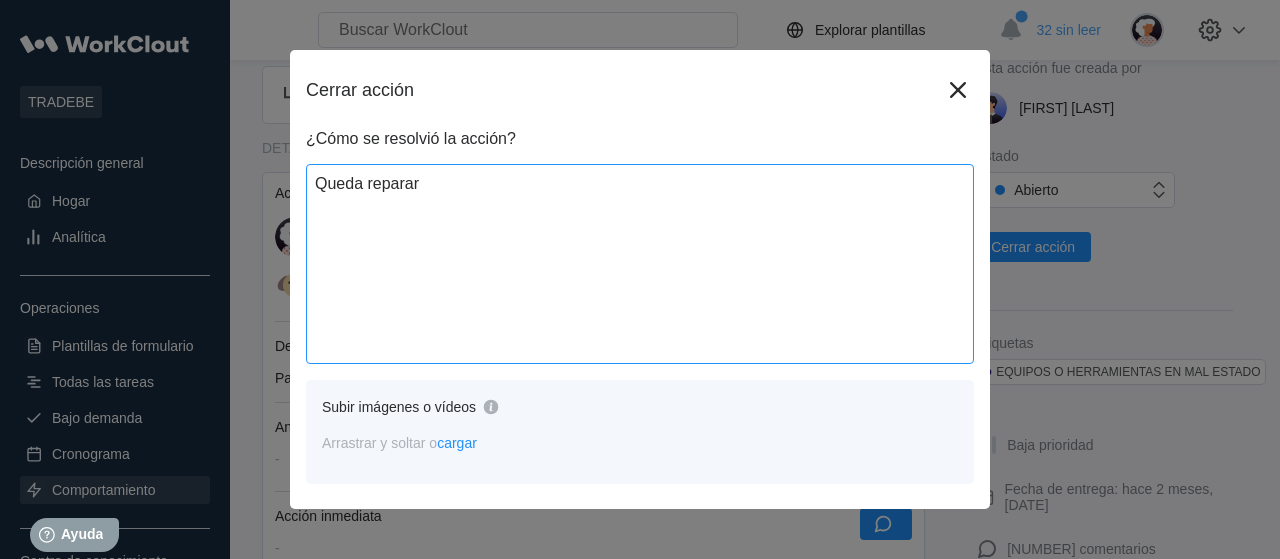 type on "Queda reparar" 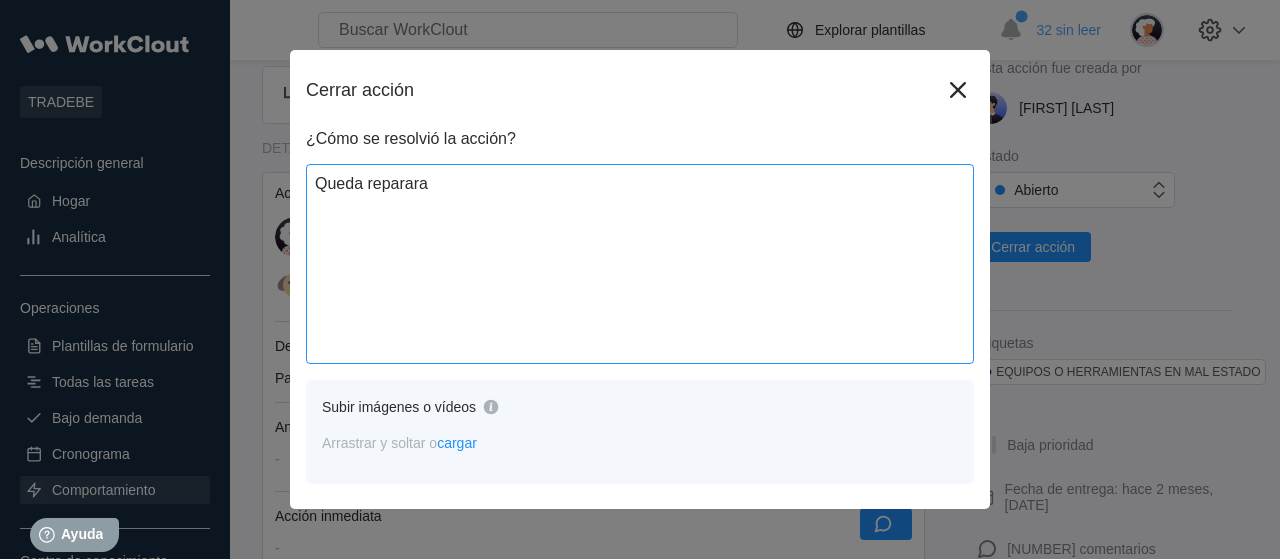 type on "Queda repararad" 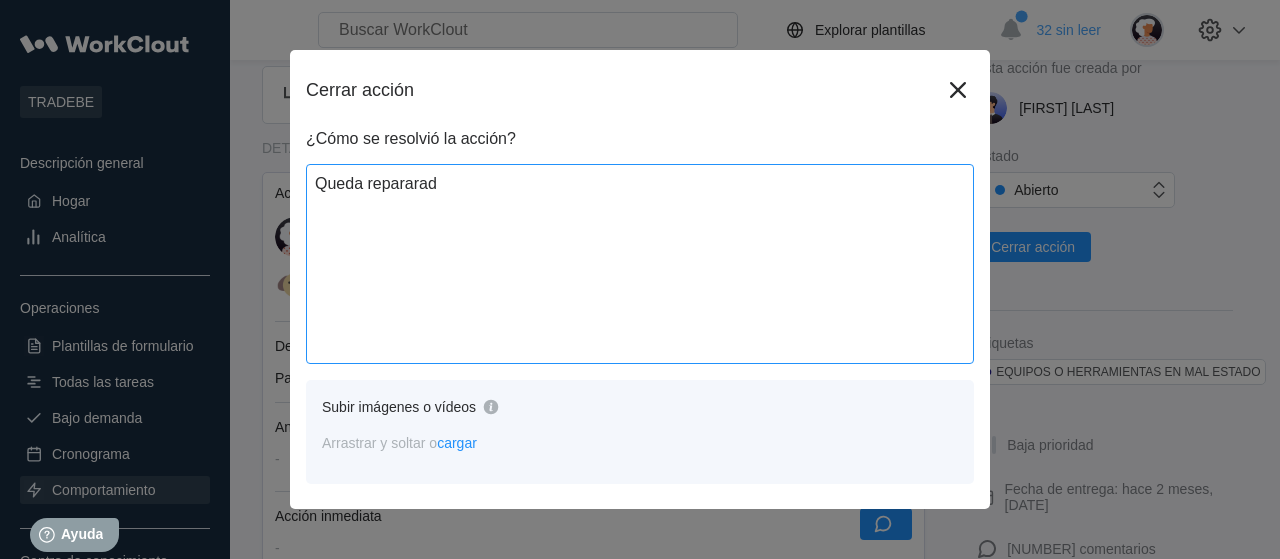 type on "Queda repararada" 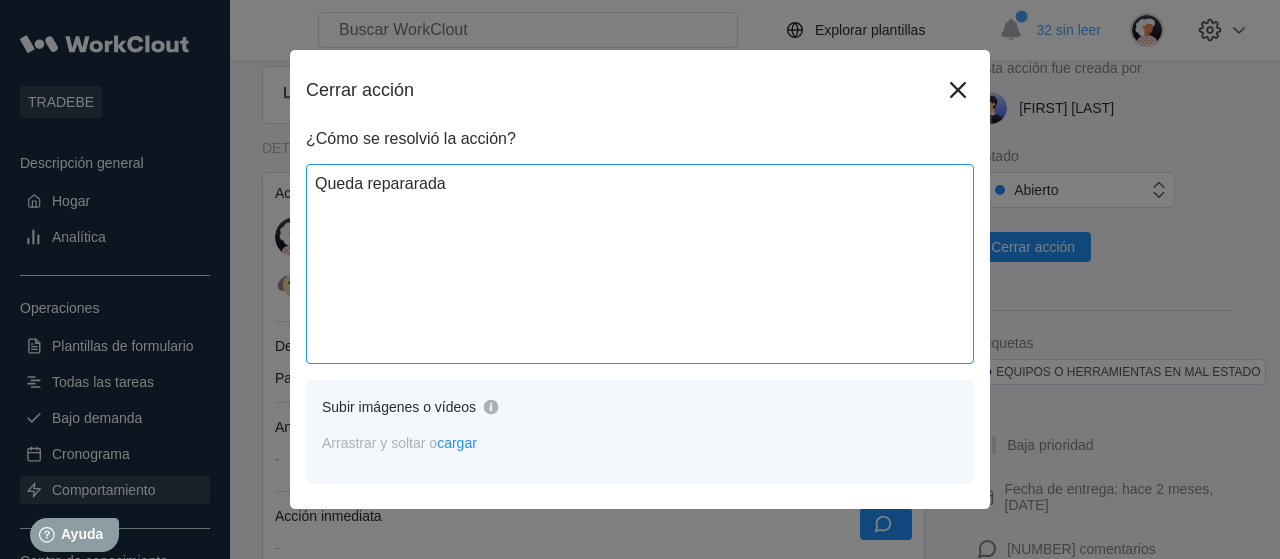 type on "Queda repararada" 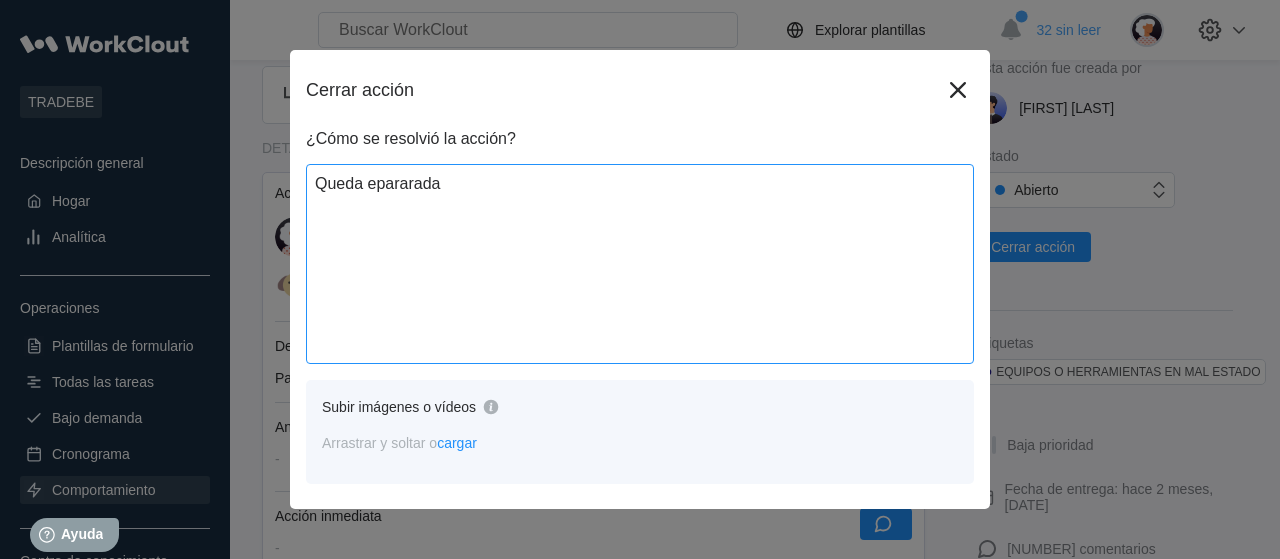 type on "Queda repararada" 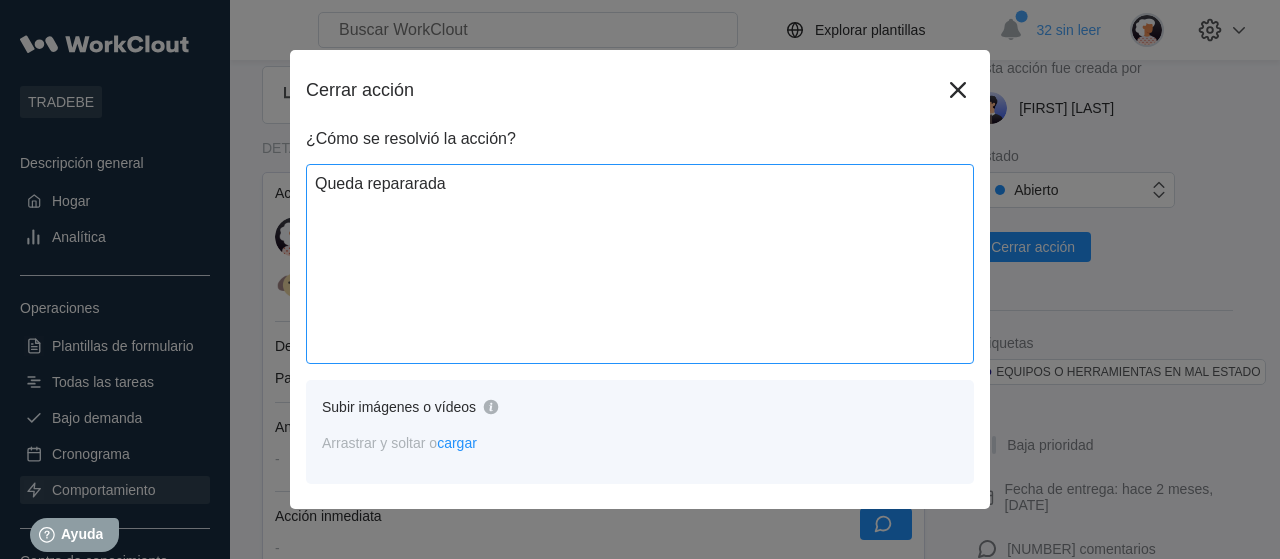 click on "Queda repararada" at bounding box center [640, 264] 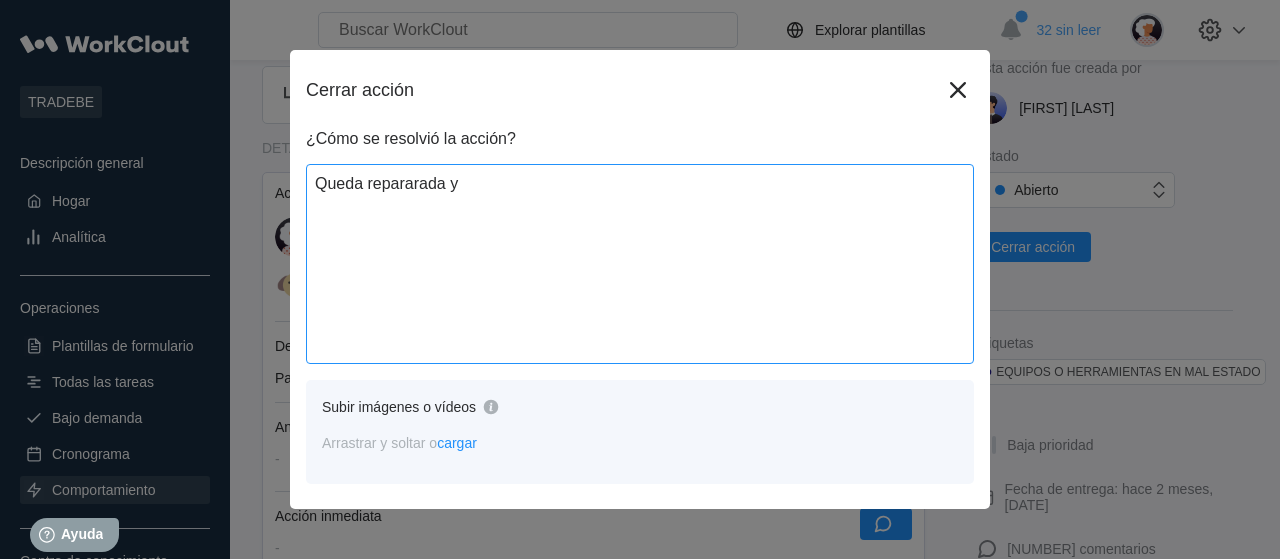 type on "Queda repararada y" 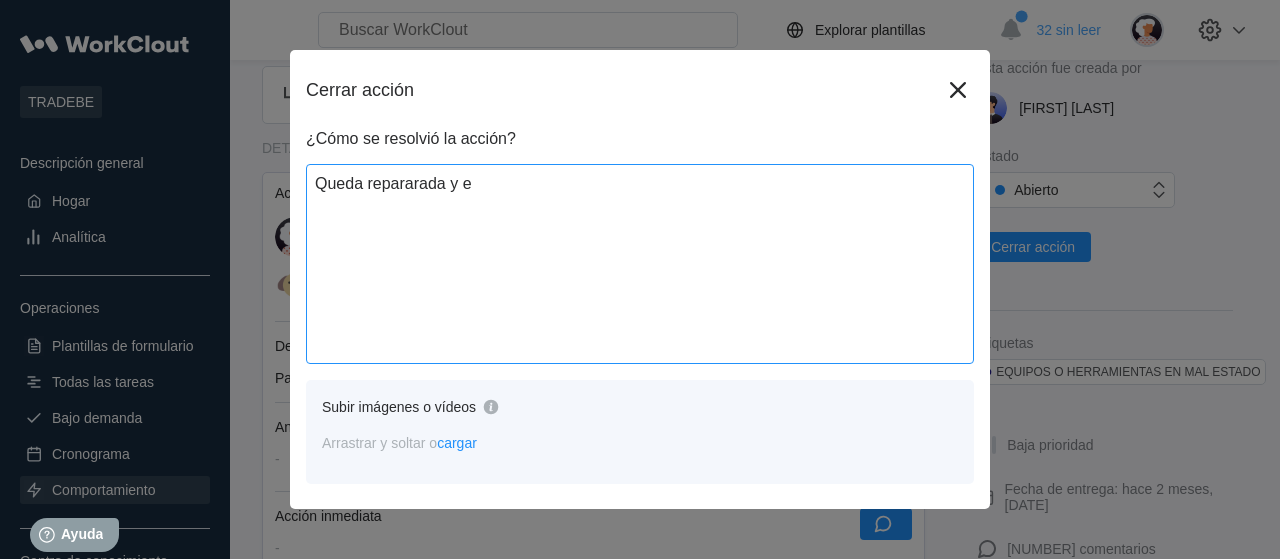 type on "Queda repararada y en" 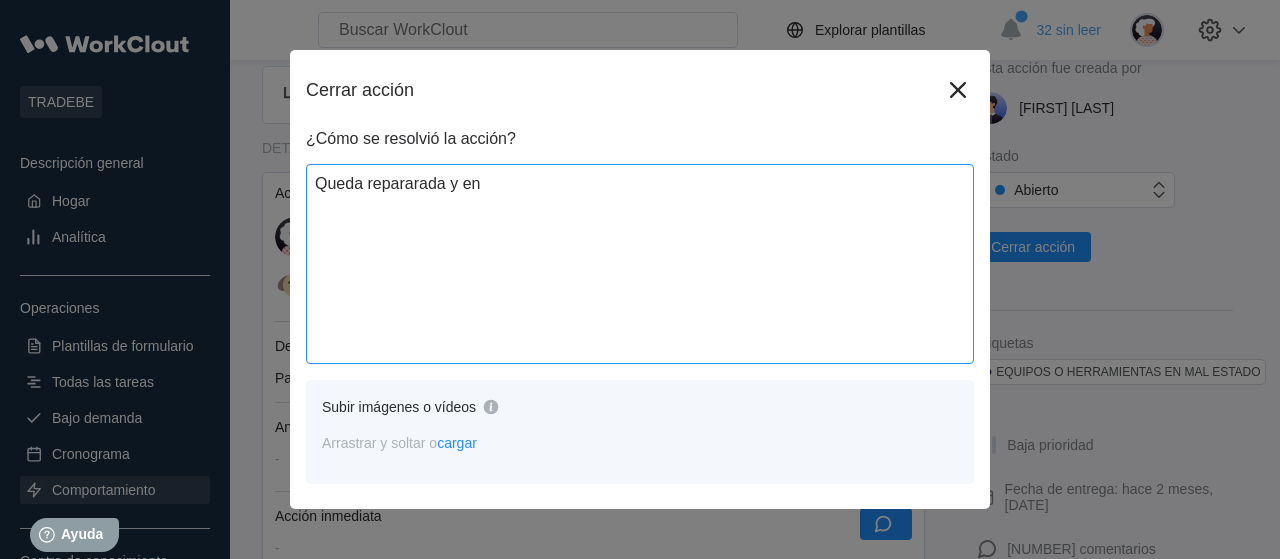 type on "Queda repararada y en" 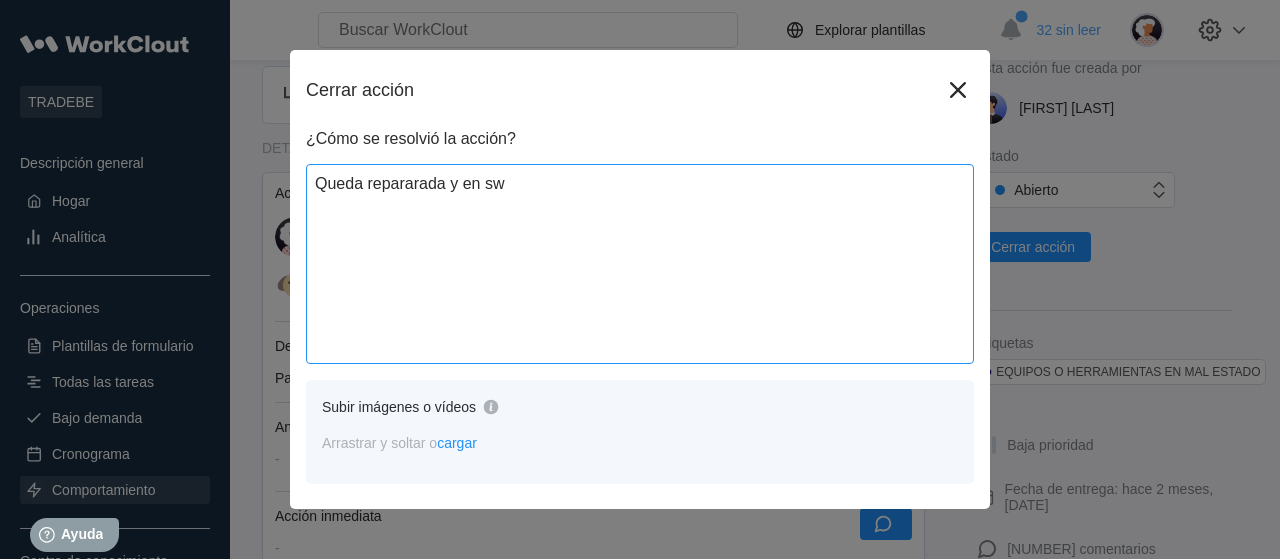 type on "Queda repararada y en swe" 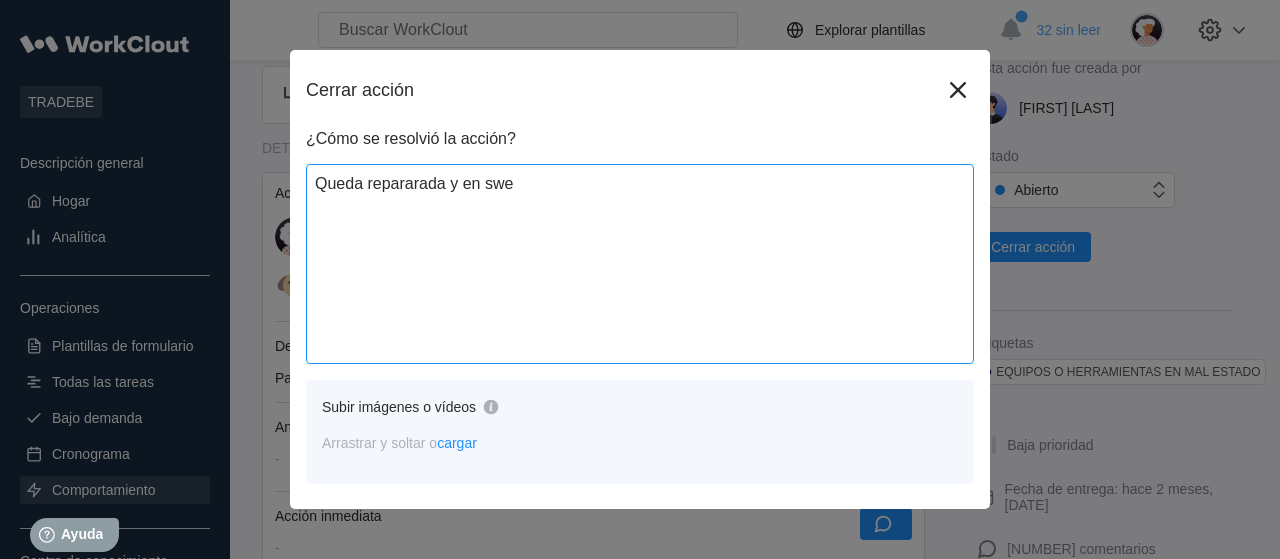 type on "Queda repararada y en swer" 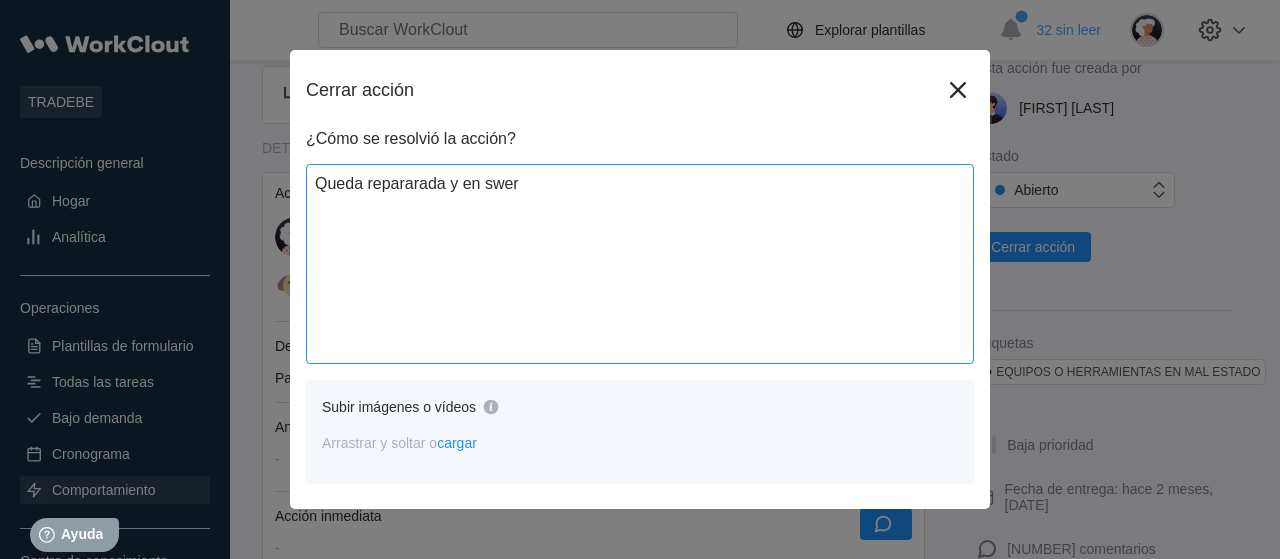 type on "x" 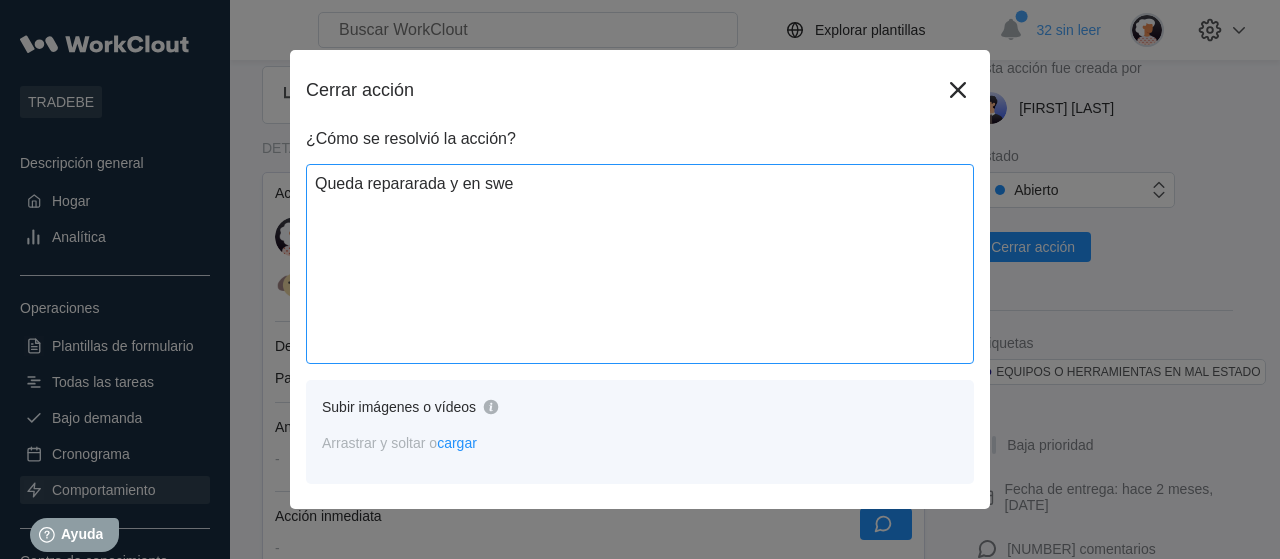 type on "Queda repararada y en sw" 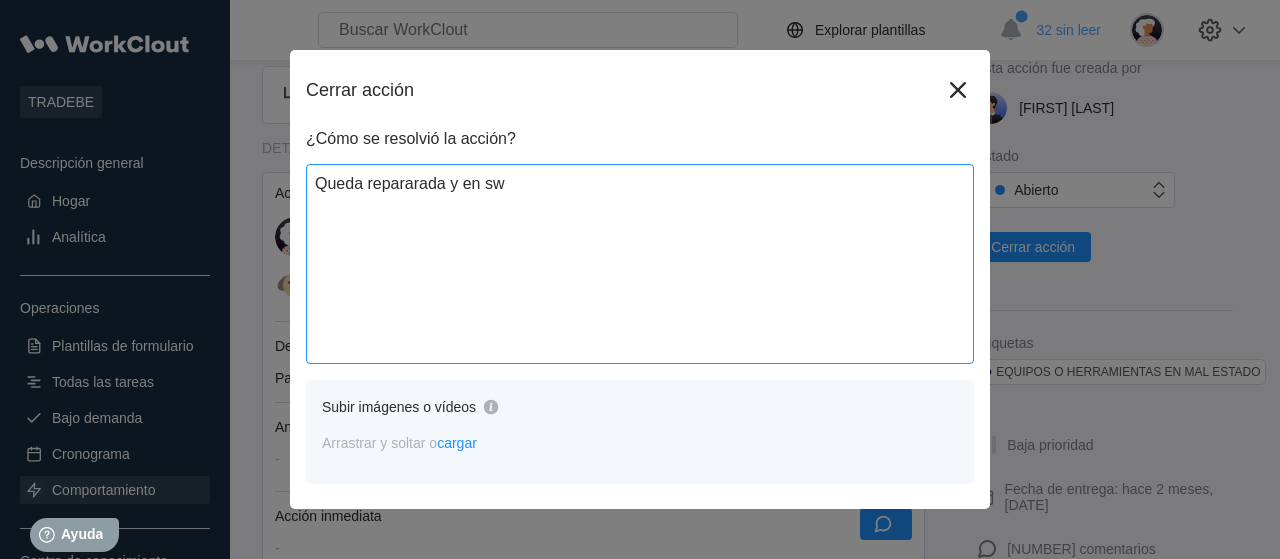 type on "Queda repararada y en s" 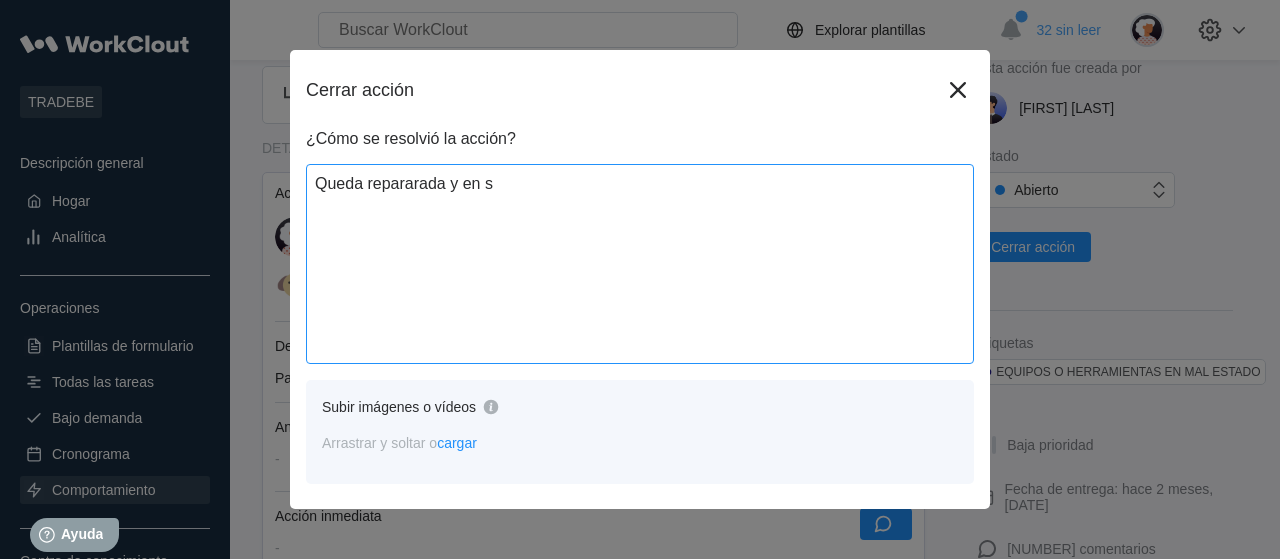 type on "Queda repararada y en se" 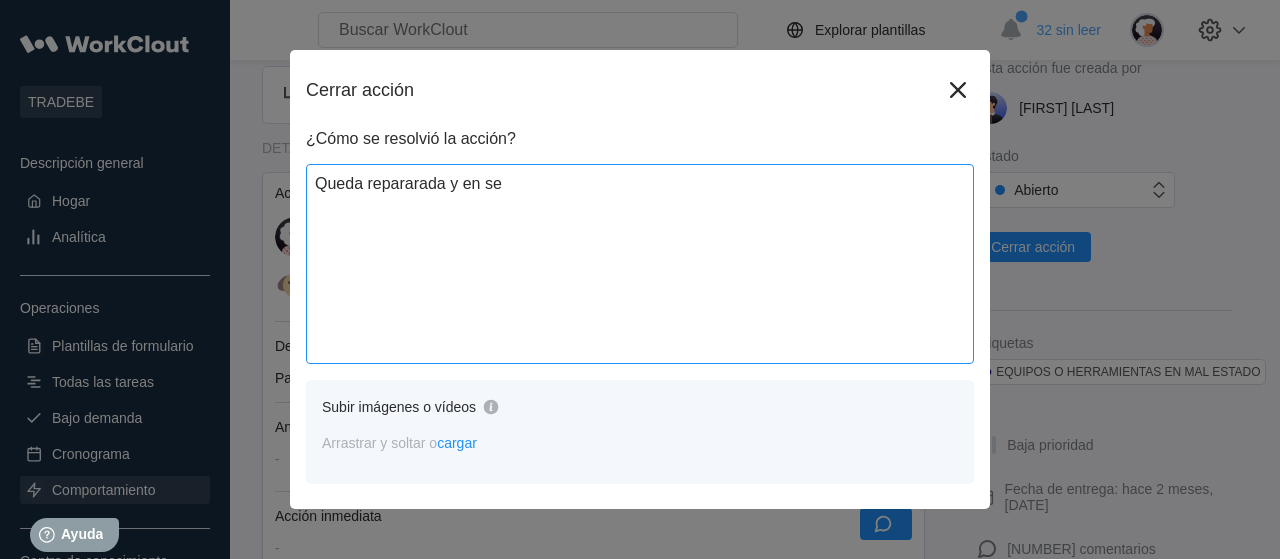 type on "Queda repararada y en ser" 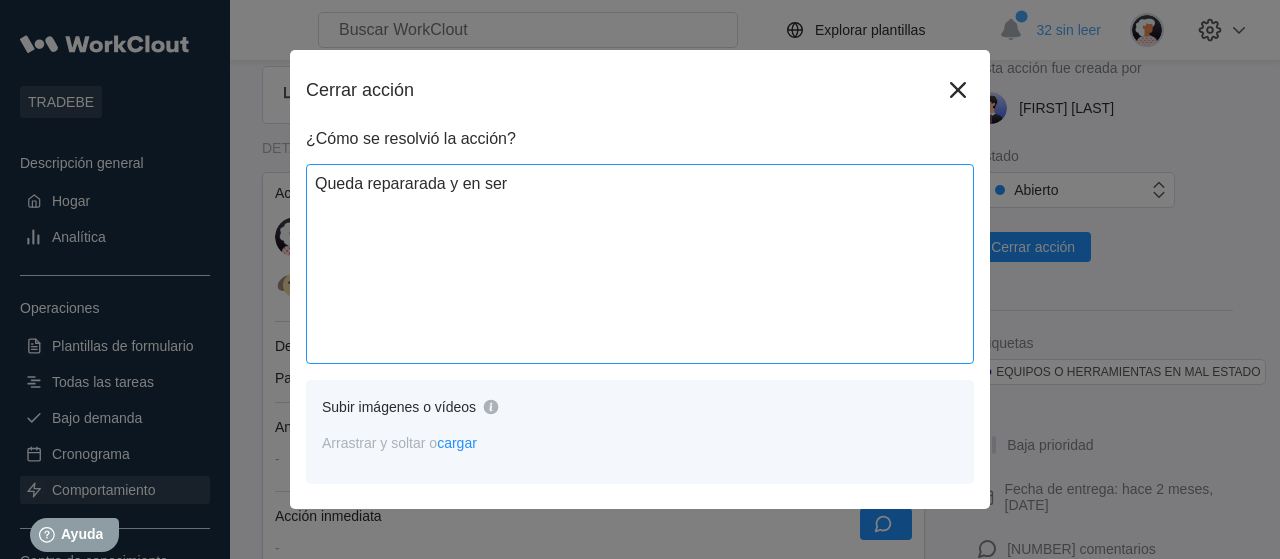 type on "Queda repararada y en serv" 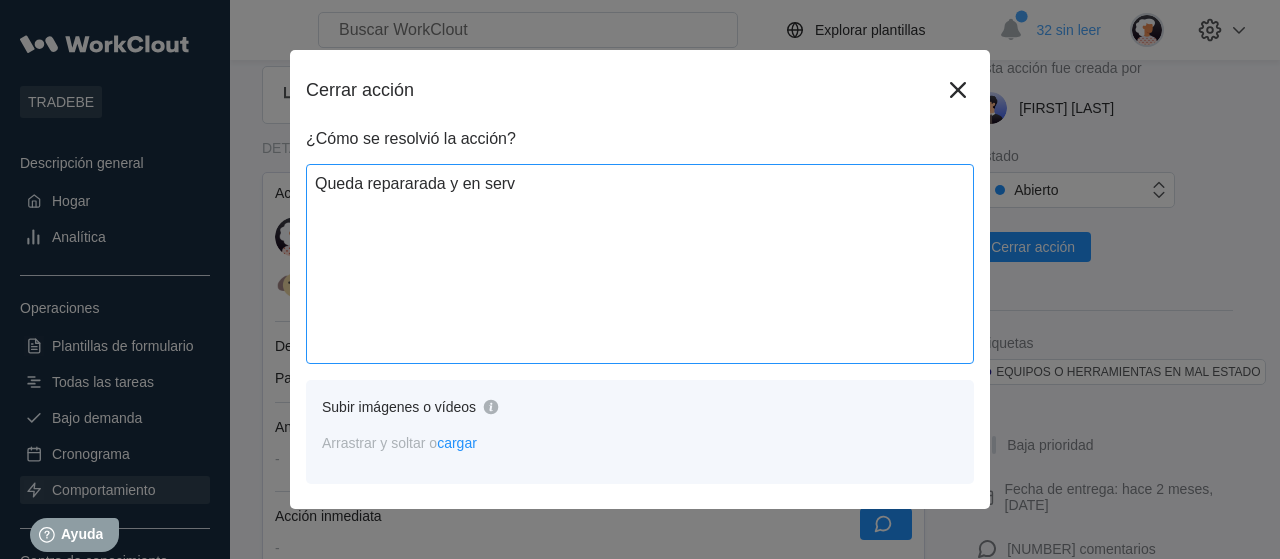 type on "Queda repararada y en servi" 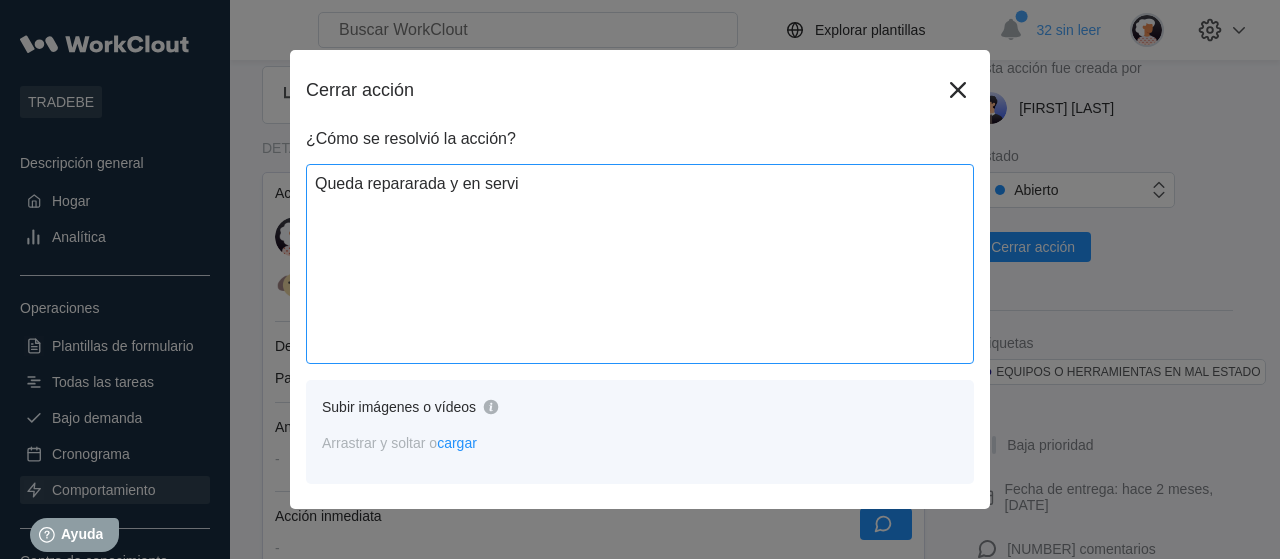 type on "Queda repararada y en servic" 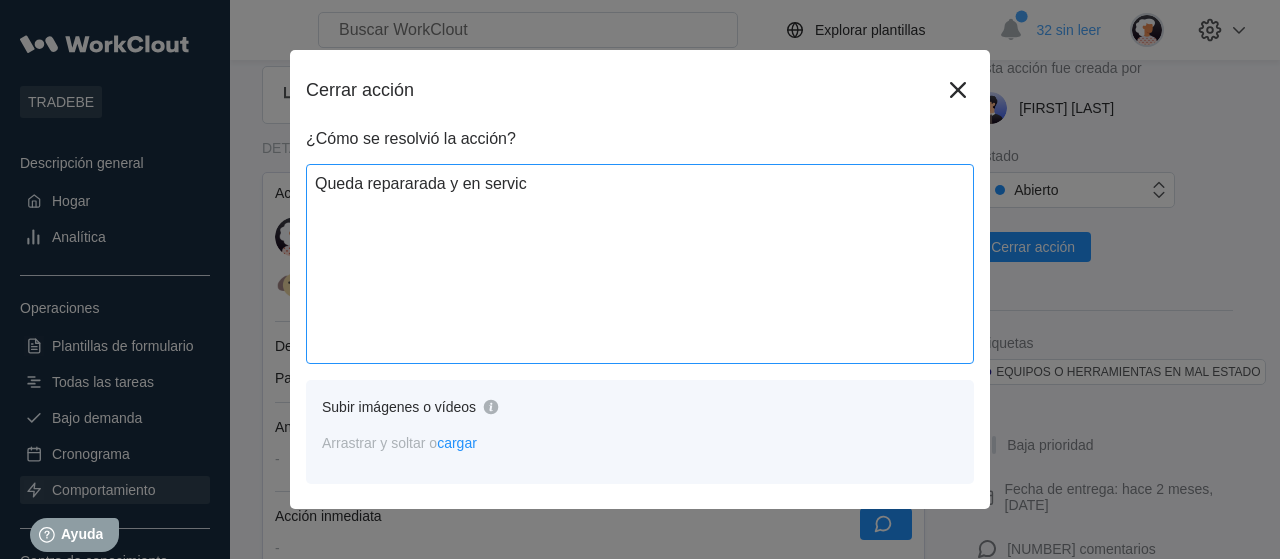 type on "Queda repararada y en servici" 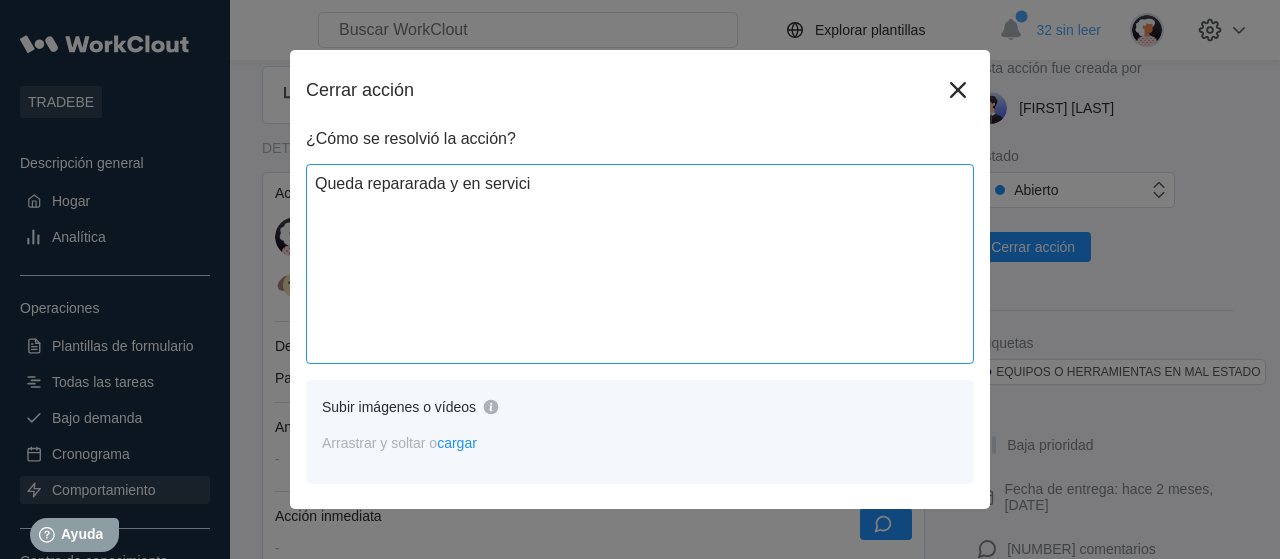 type on "Queda repararada y en servicio" 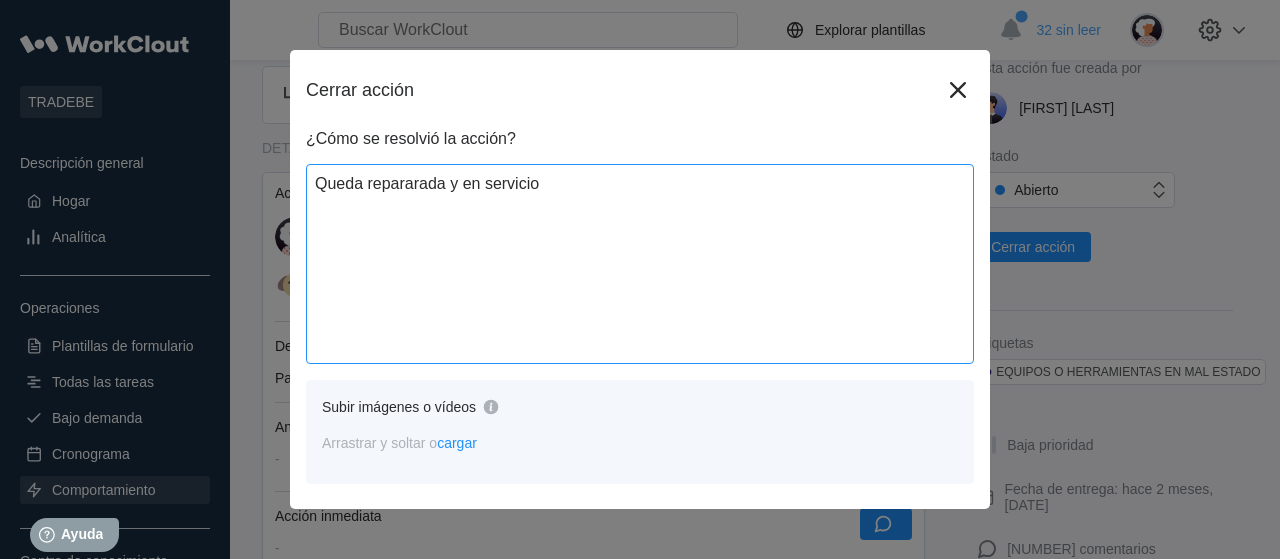 type on "x" 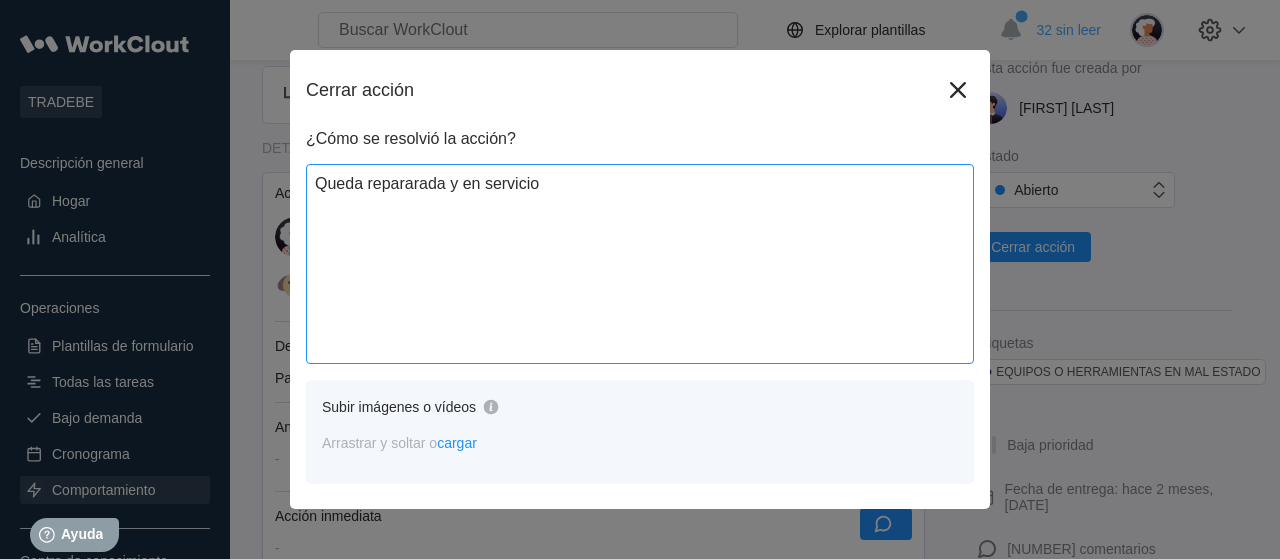 type on "Queda repararada y en servicio." 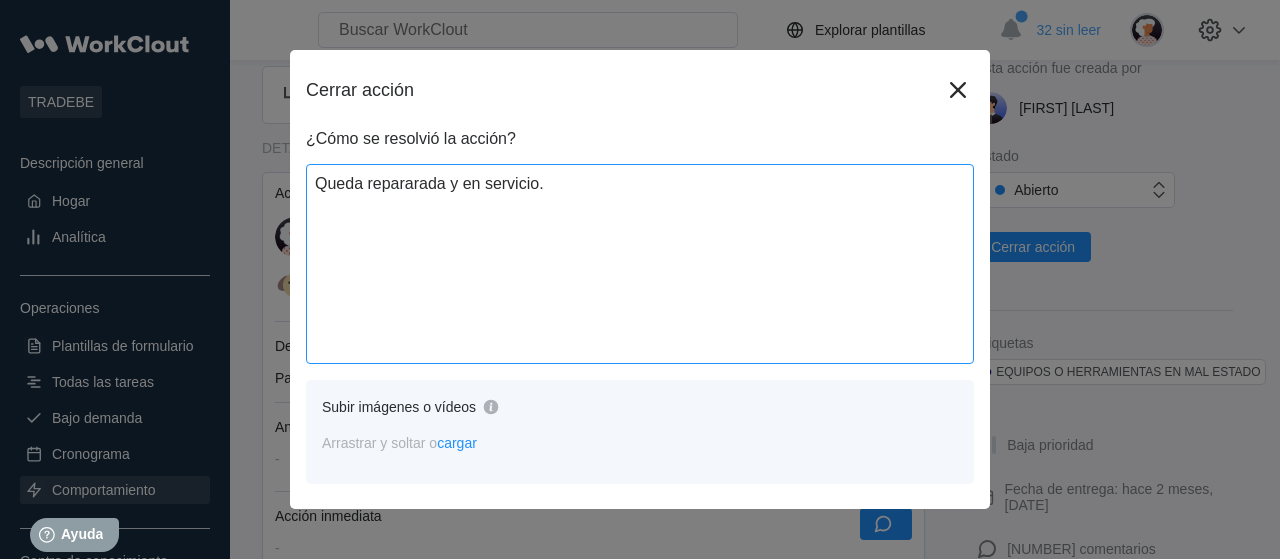 type on "x" 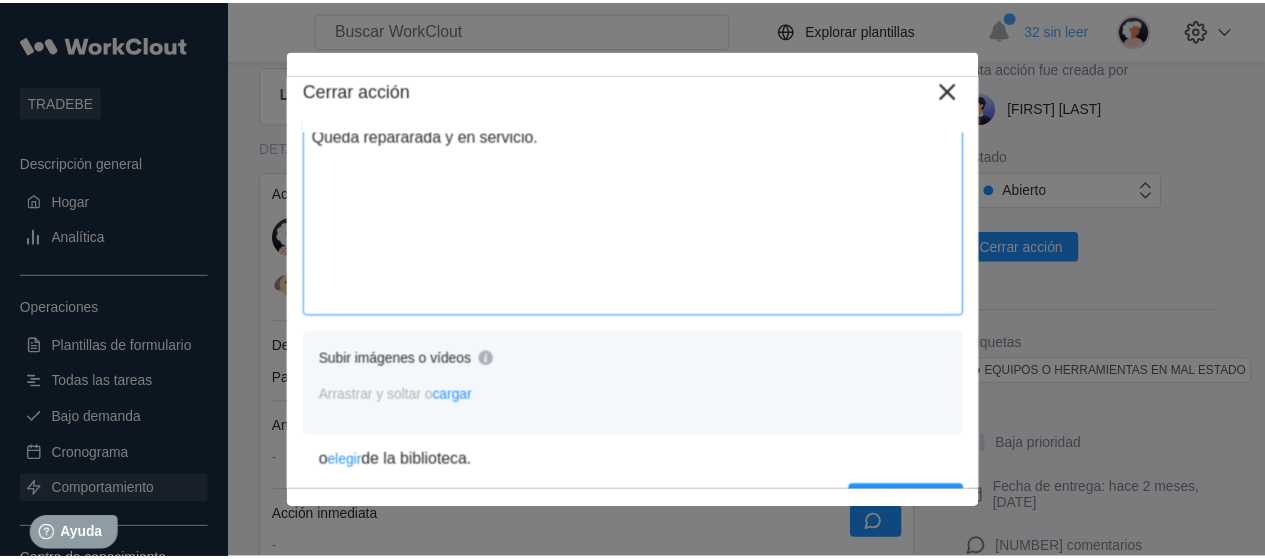 scroll, scrollTop: 74, scrollLeft: 0, axis: vertical 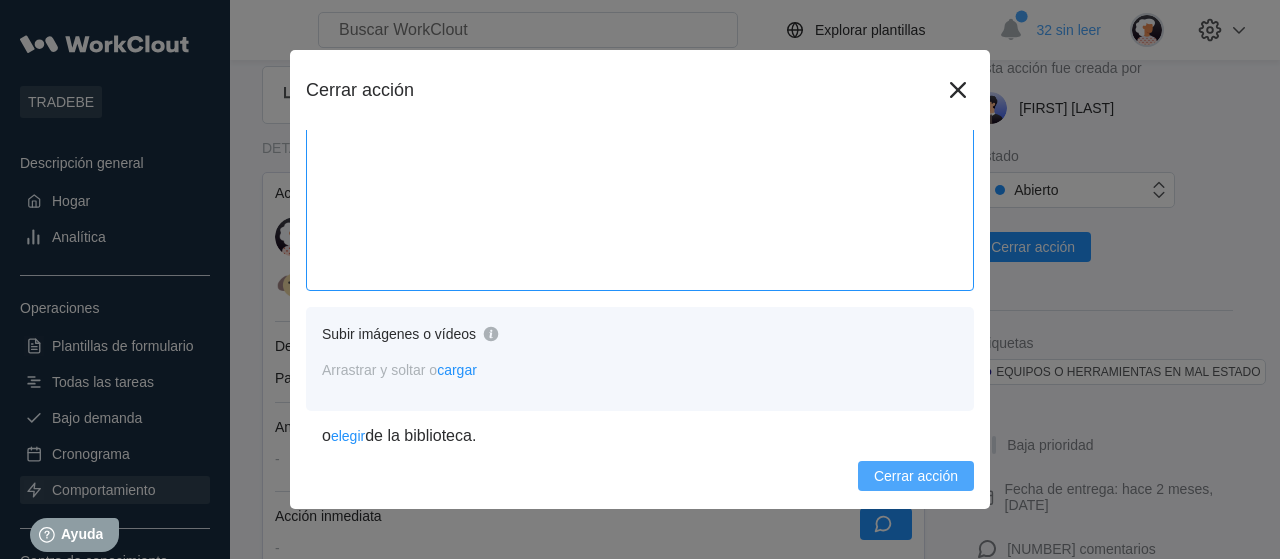 type on "Queda repararada y en servicio." 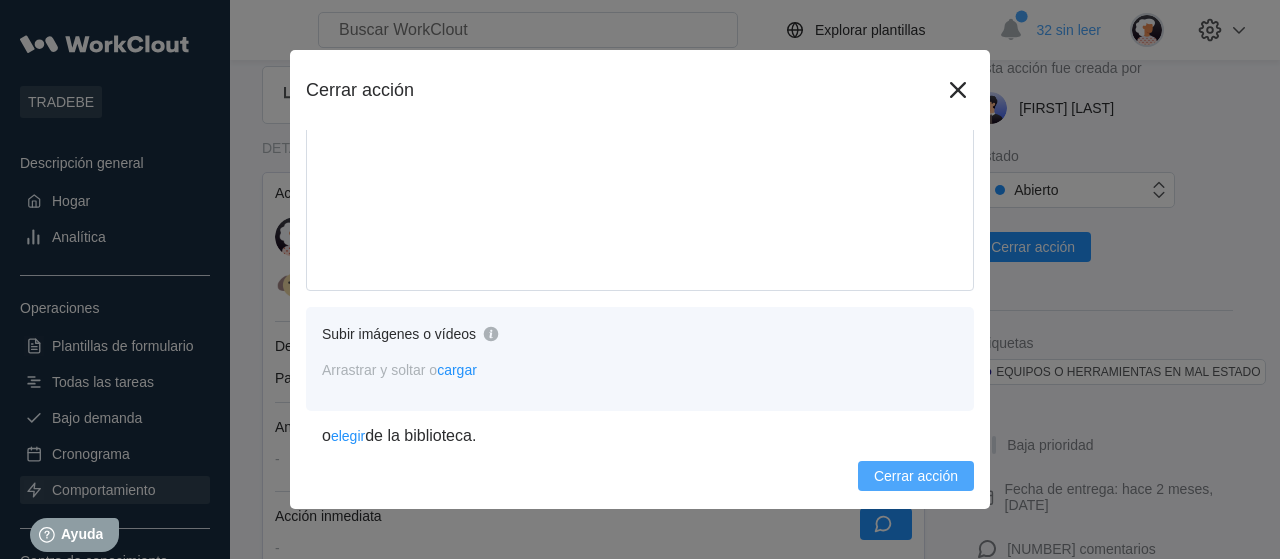 click on "Cerrar acción" at bounding box center [916, 476] 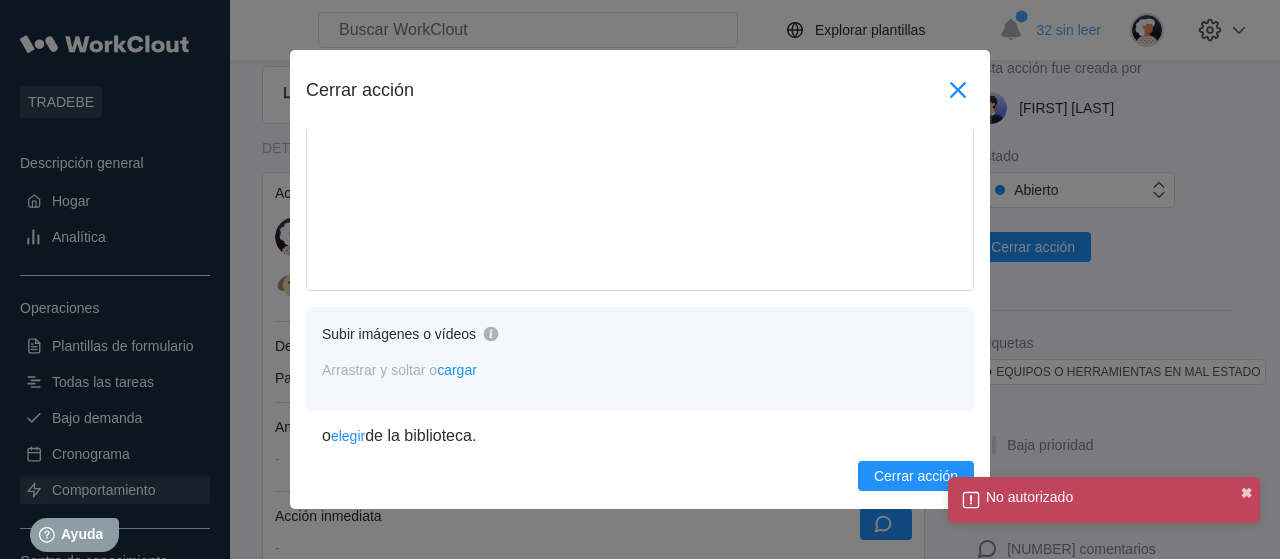 drag, startPoint x: 942, startPoint y: 87, endPoint x: 1052, endPoint y: 9, distance: 134.84807 